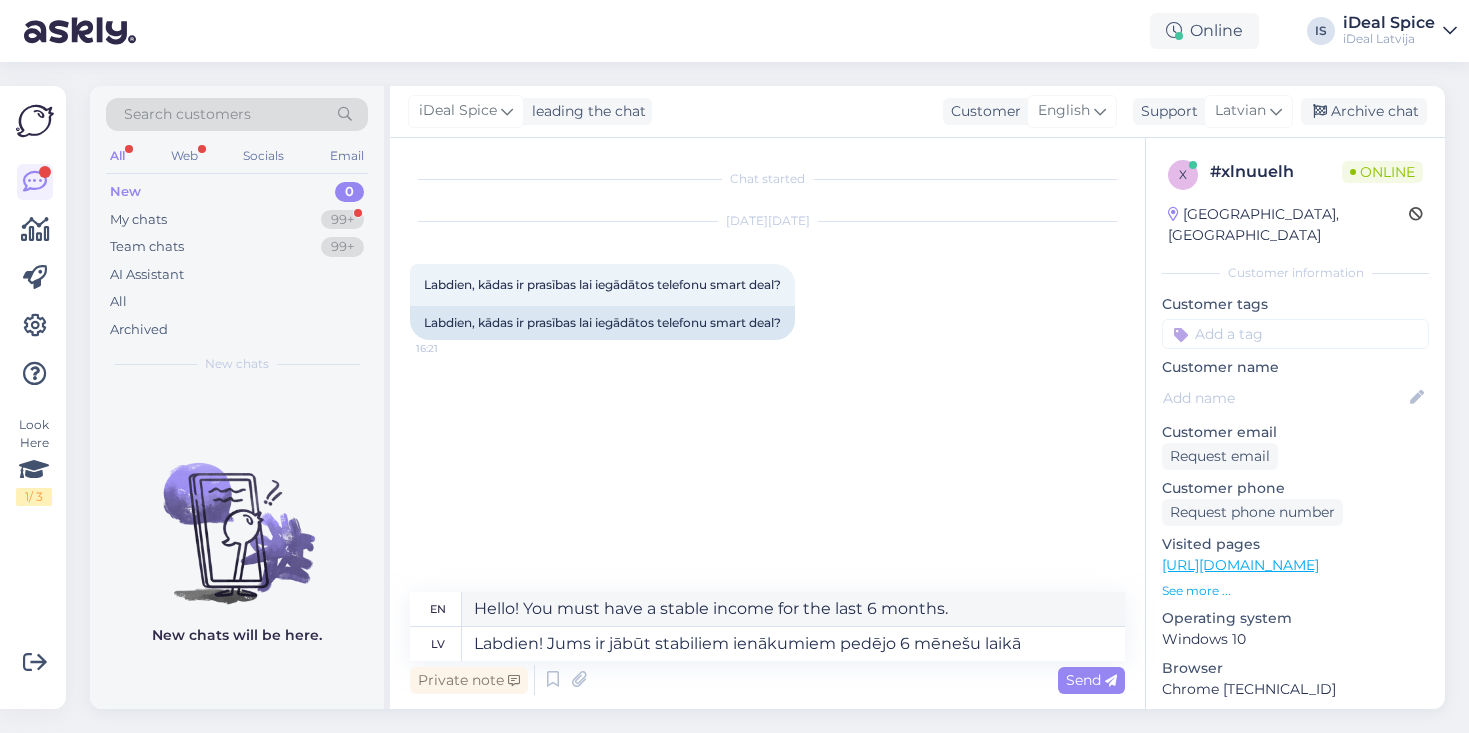 scroll, scrollTop: 0, scrollLeft: 0, axis: both 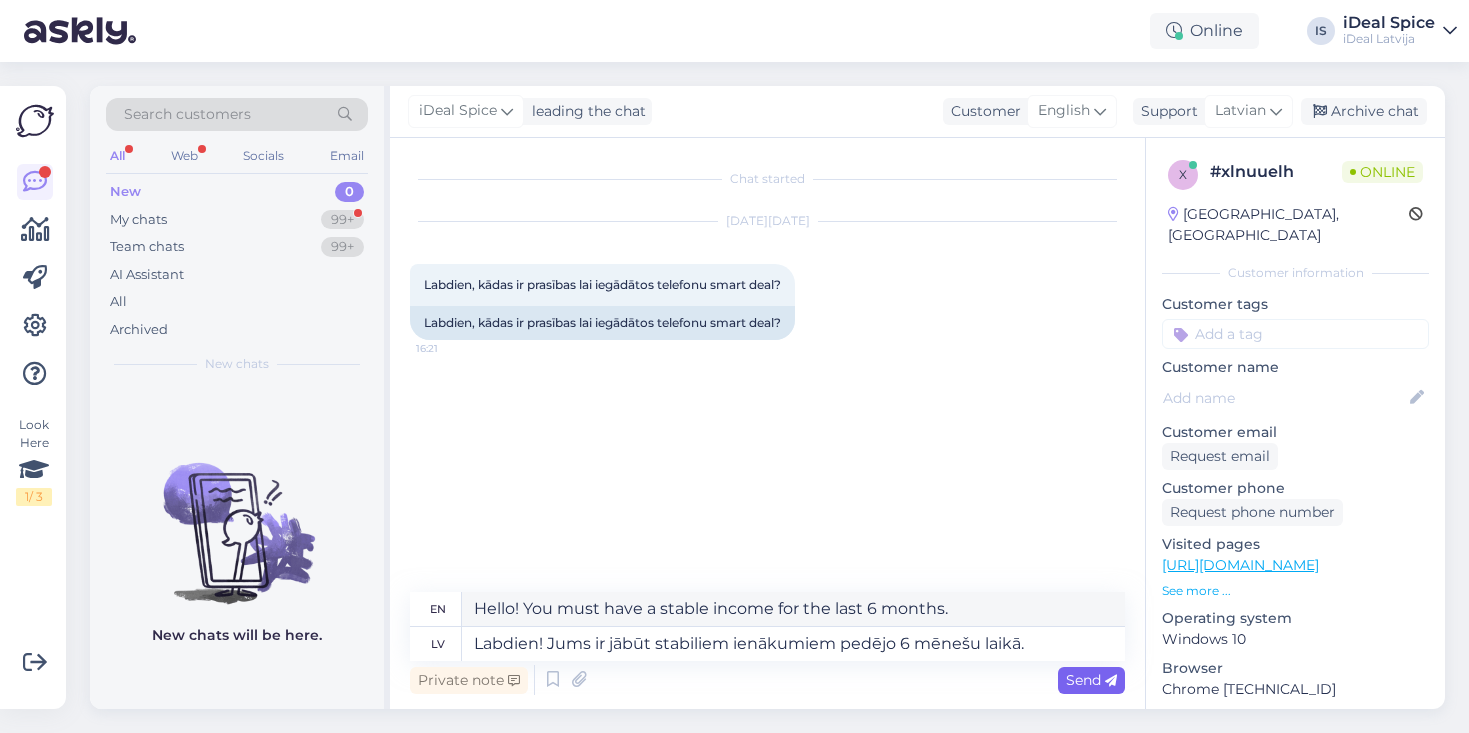 type on "Labdien! Jums ir jābūt stabiliem ienākumiem pedējo 6 mēnešu laikā." 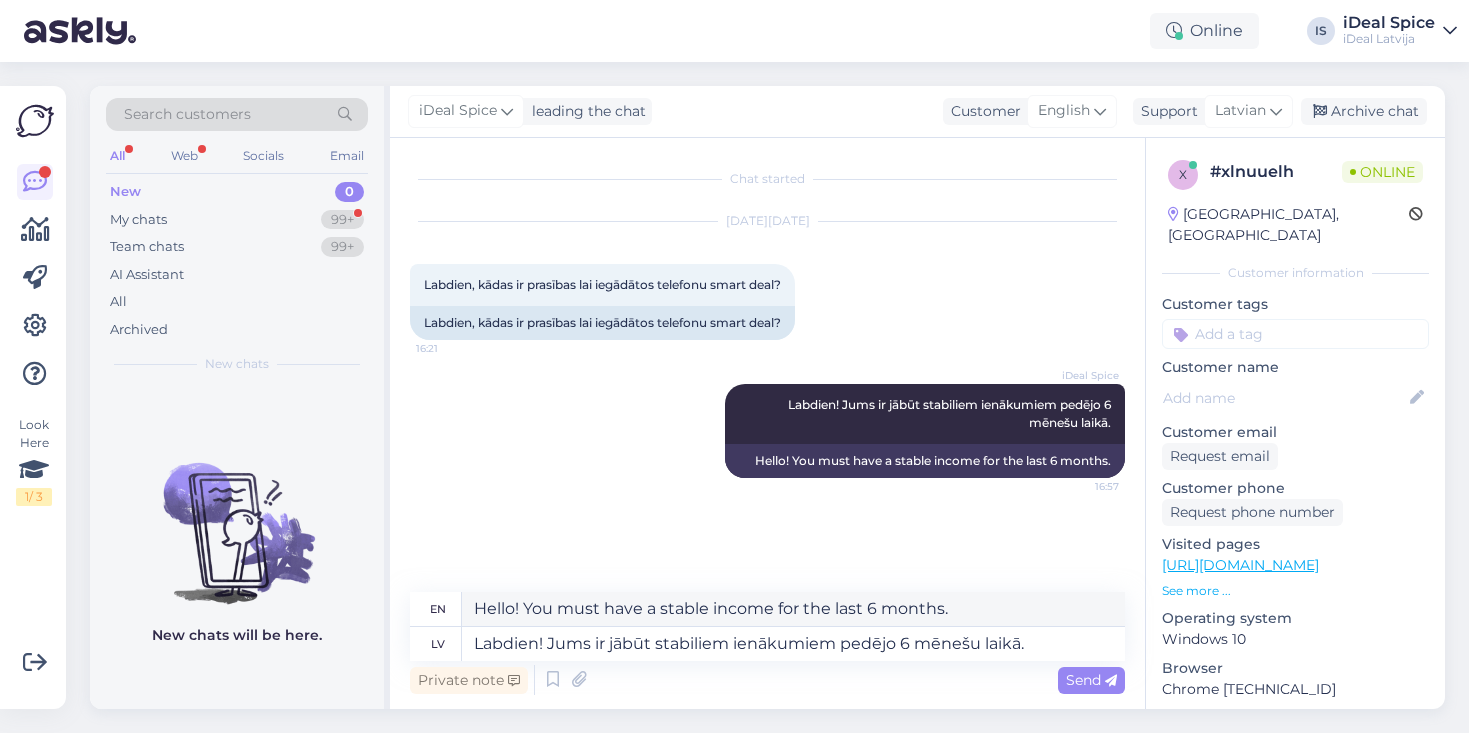 click on "New 0" at bounding box center [237, 192] 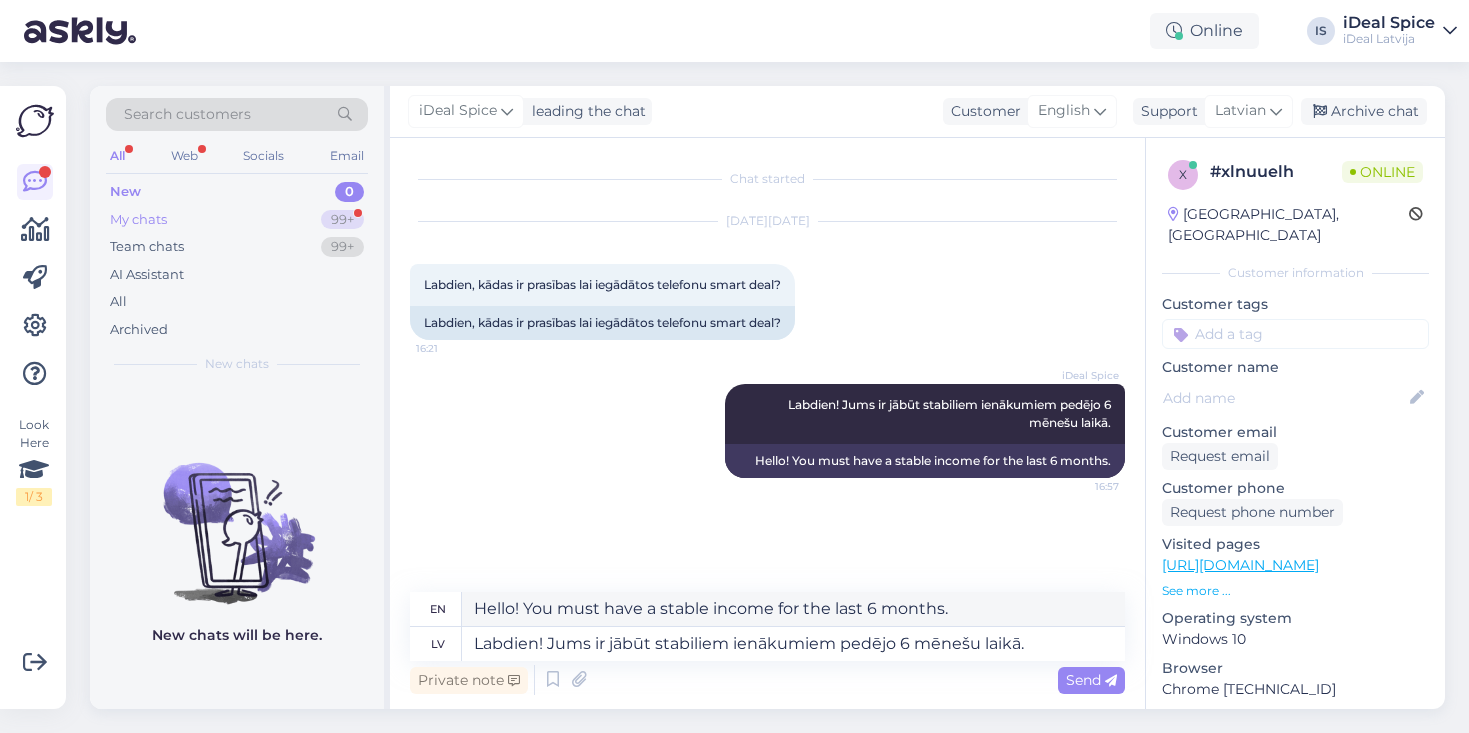 click on "My chats 99+" at bounding box center (237, 220) 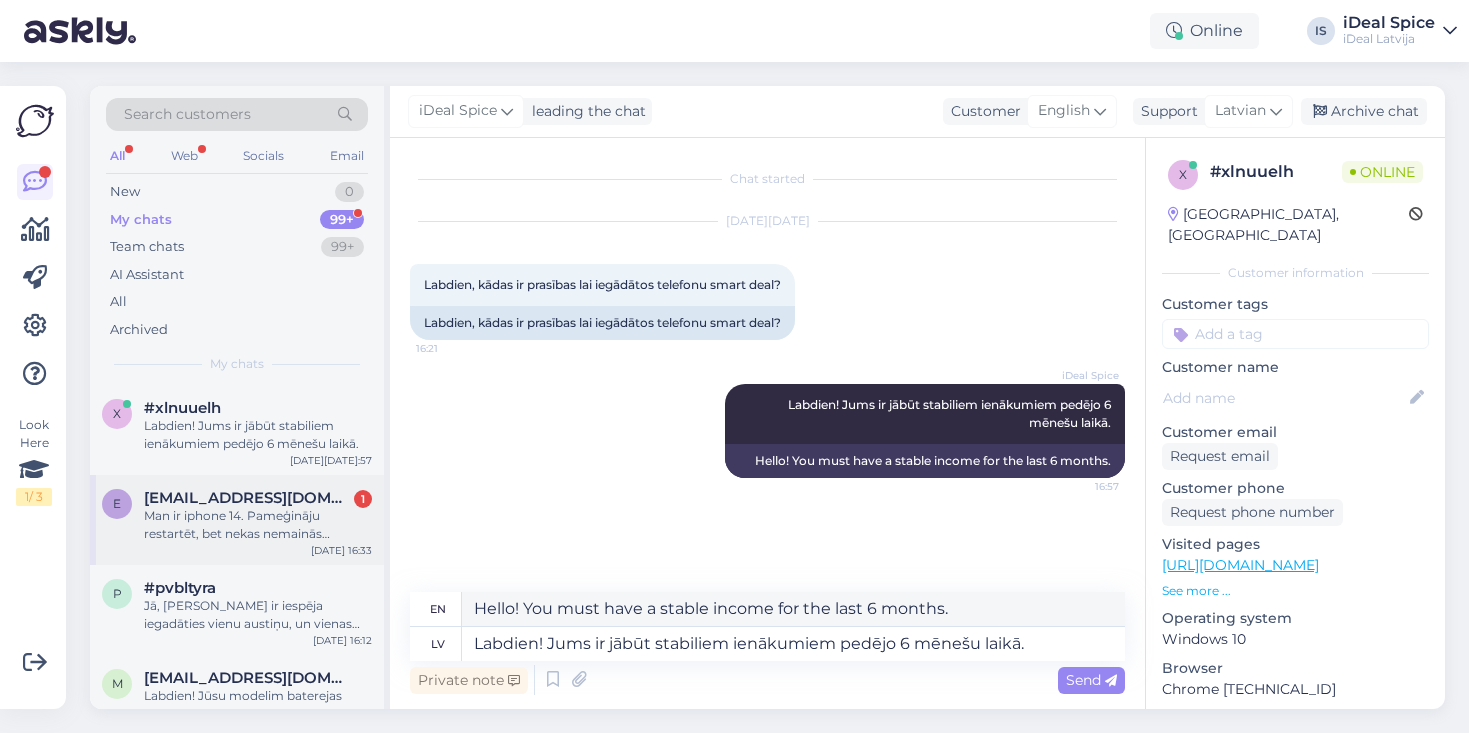 click on "Man ir iphone 14. Pameģināju restartēt, bet nekas nemainās…" at bounding box center (258, 525) 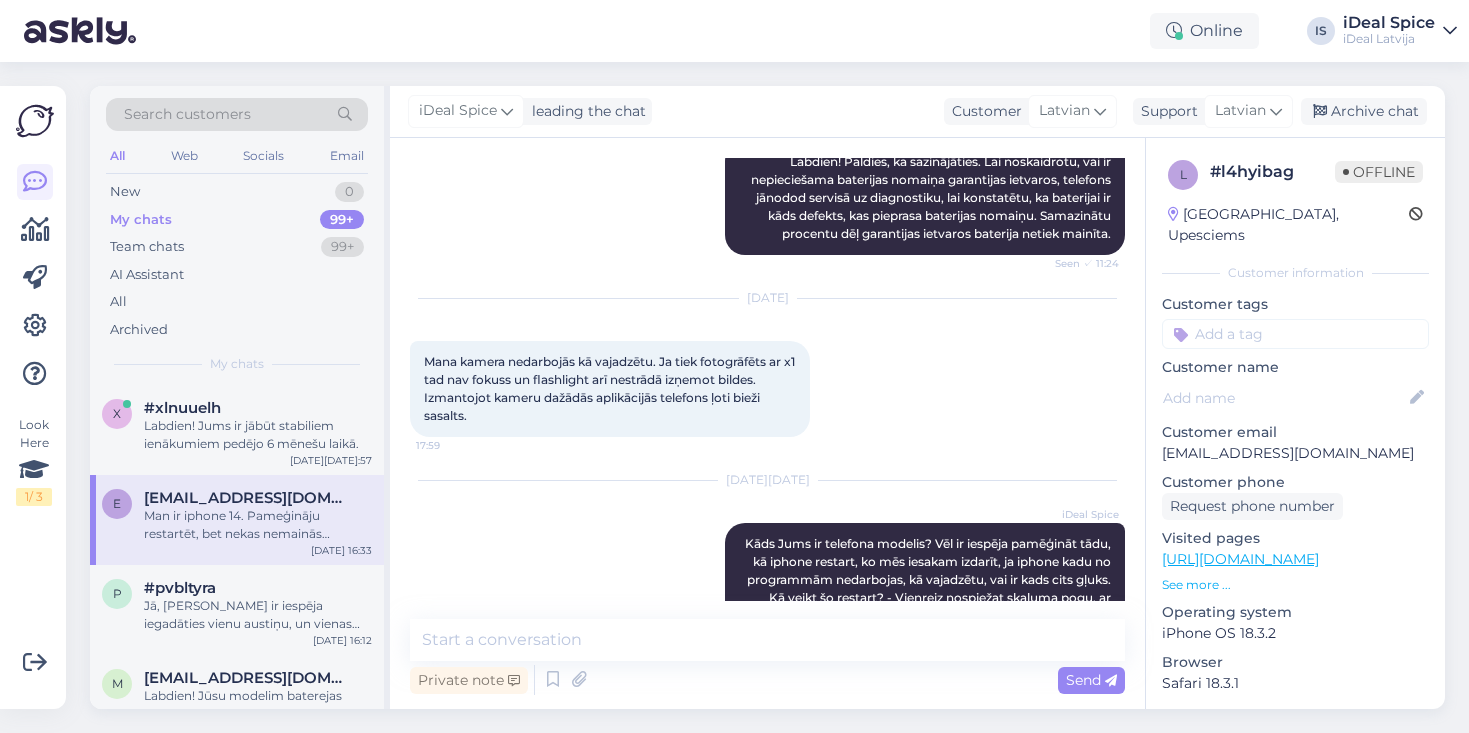 scroll, scrollTop: 260, scrollLeft: 0, axis: vertical 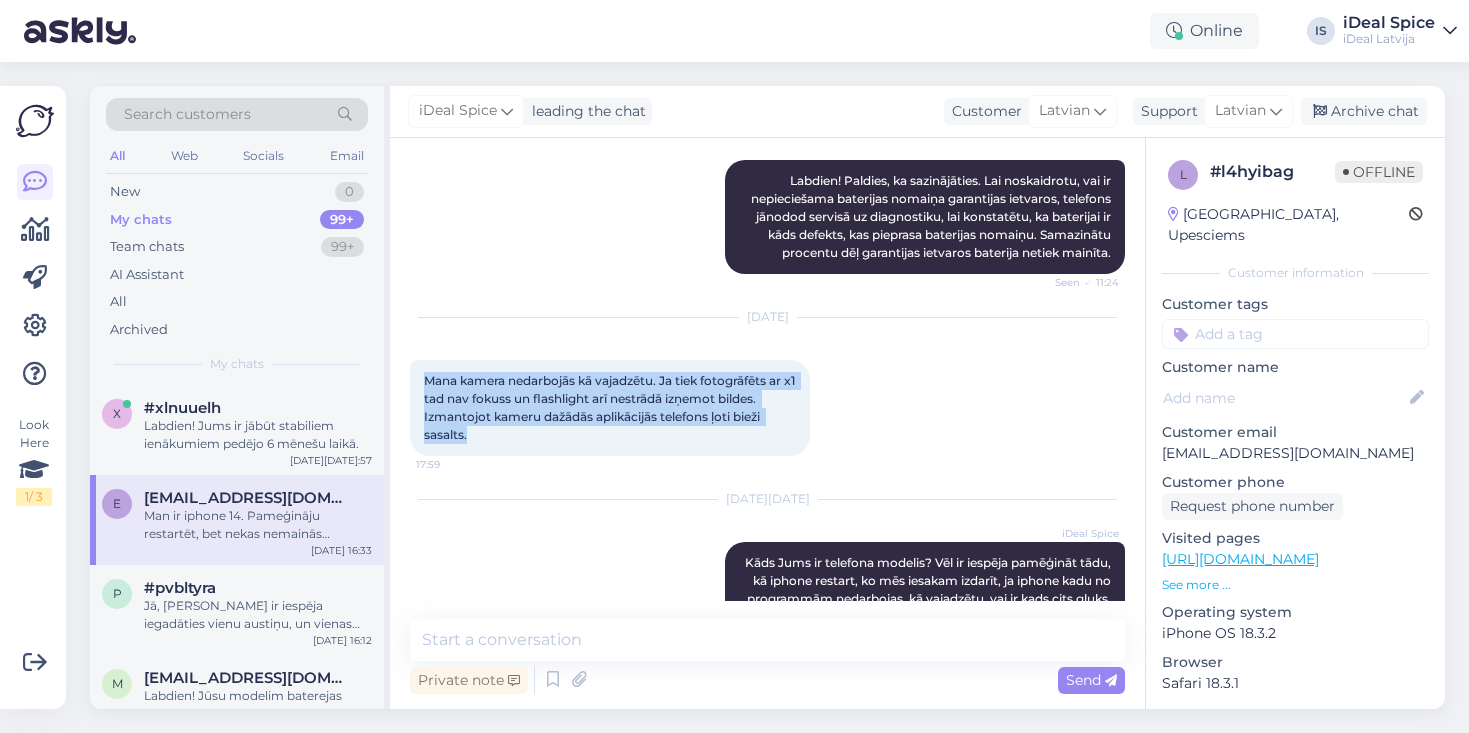 drag, startPoint x: 424, startPoint y: 381, endPoint x: 484, endPoint y: 438, distance: 82.75868 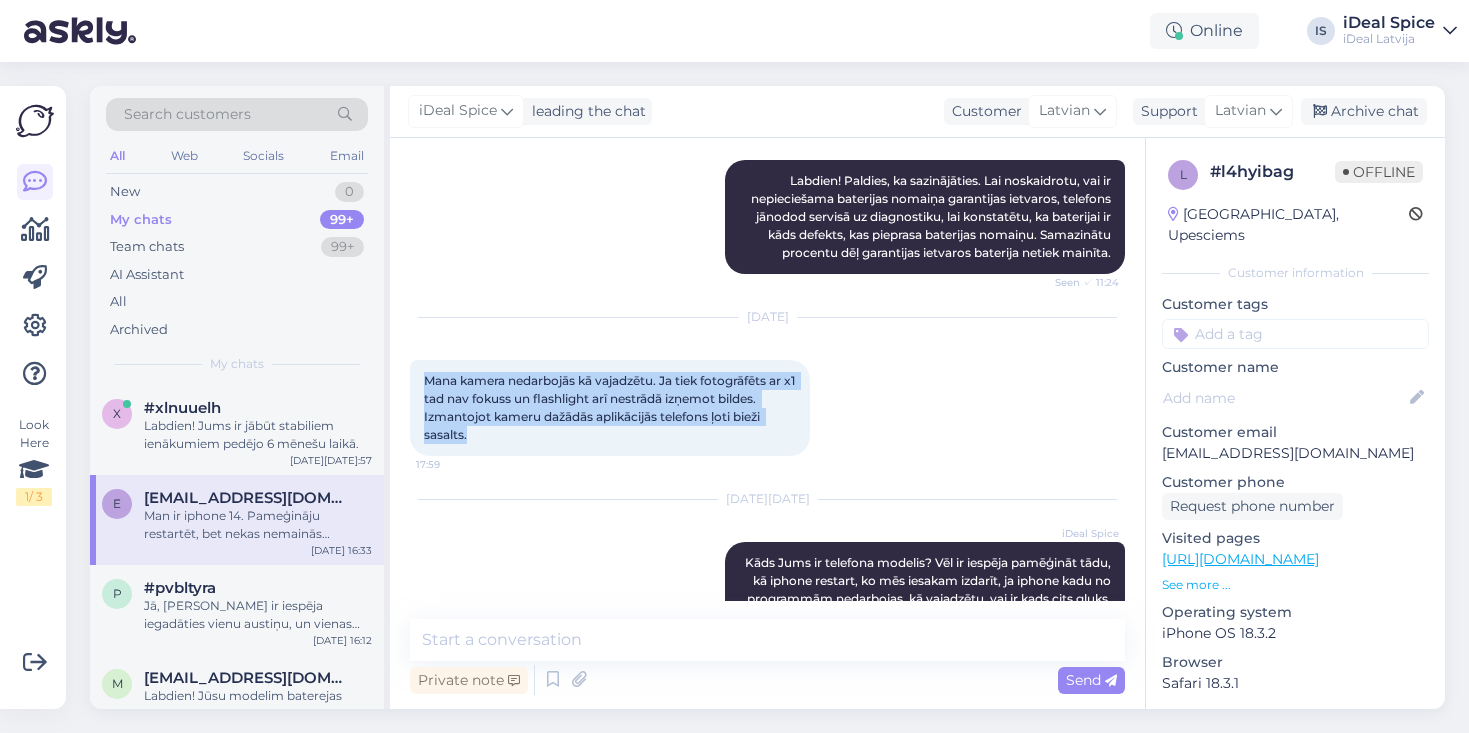 click on "Mana kamera nedarbojās kā vajadzētu. Ja tiek fotogrāfēts ar x1 tad nav fokuss un flashlight arī nestrādā izņemot bildes. Izmantojot kameru dažādās aplikācijās telefons ļoti bieži sasalts. 17:59" at bounding box center [610, 408] 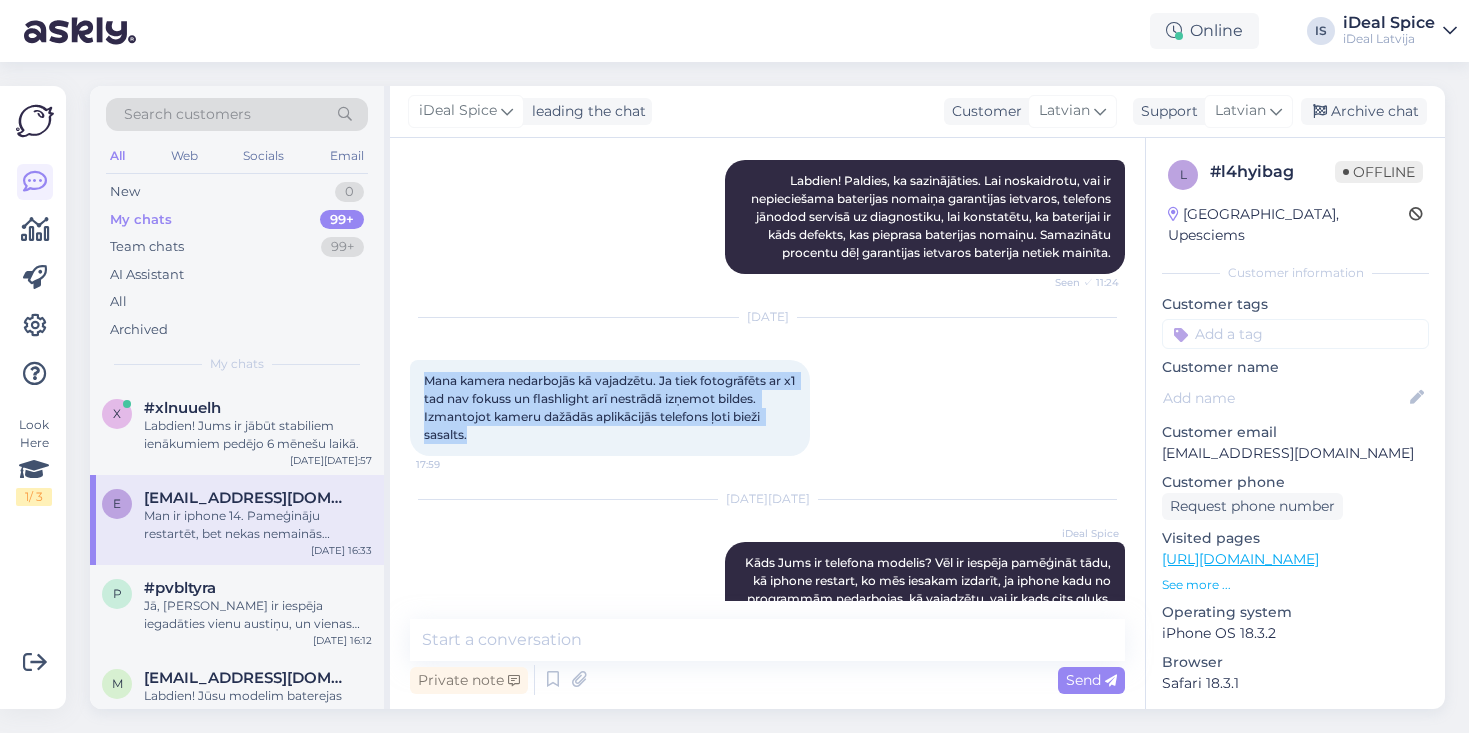 copy on "Mana kamera nedarbojās kā vajadzētu. Ja tiek fotogrāfēts ar x1 tad nav fokuss un flashlight arī nestrādā izņemot bildes. Izmantojot kameru dažādās aplikācijās telefons ļoti bieži sasalts." 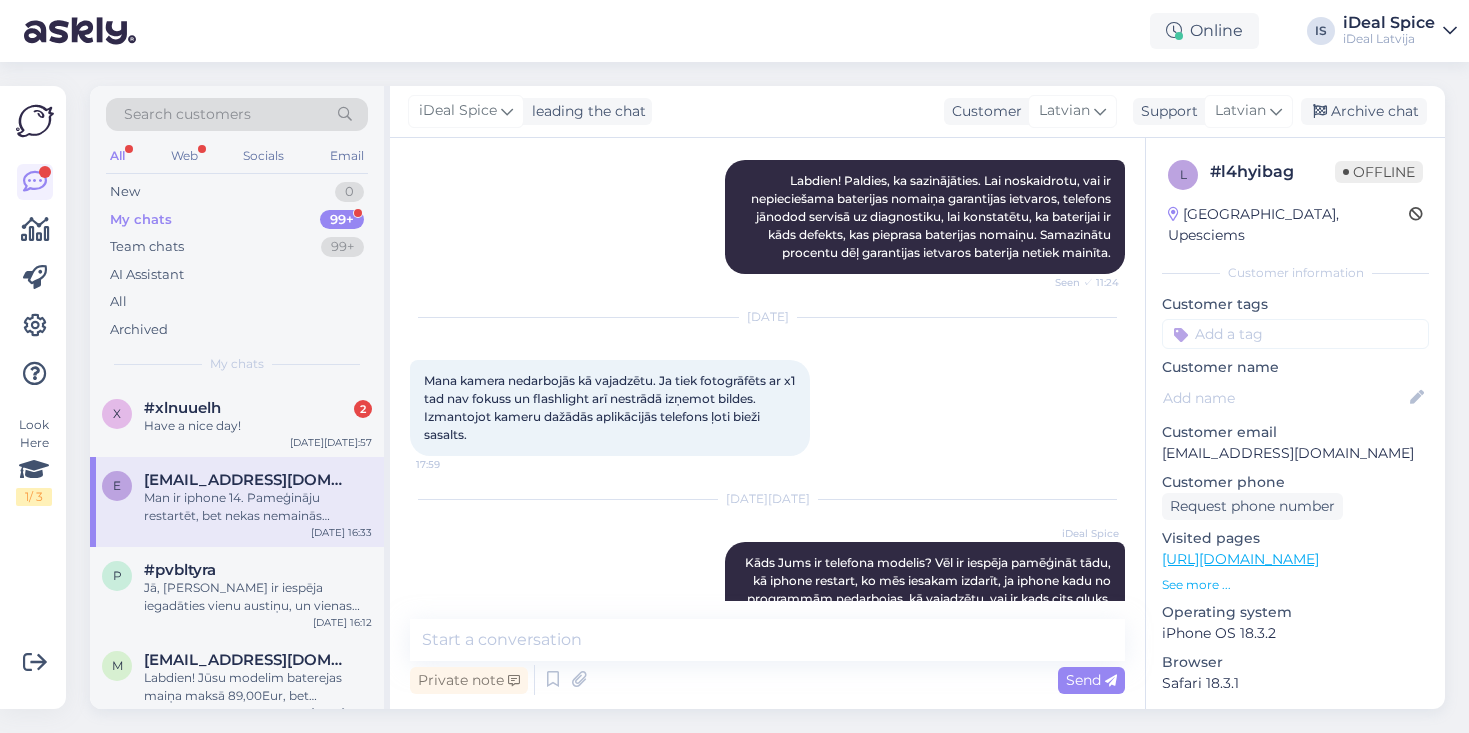 click on "[DATE][DATE]" at bounding box center [767, 499] 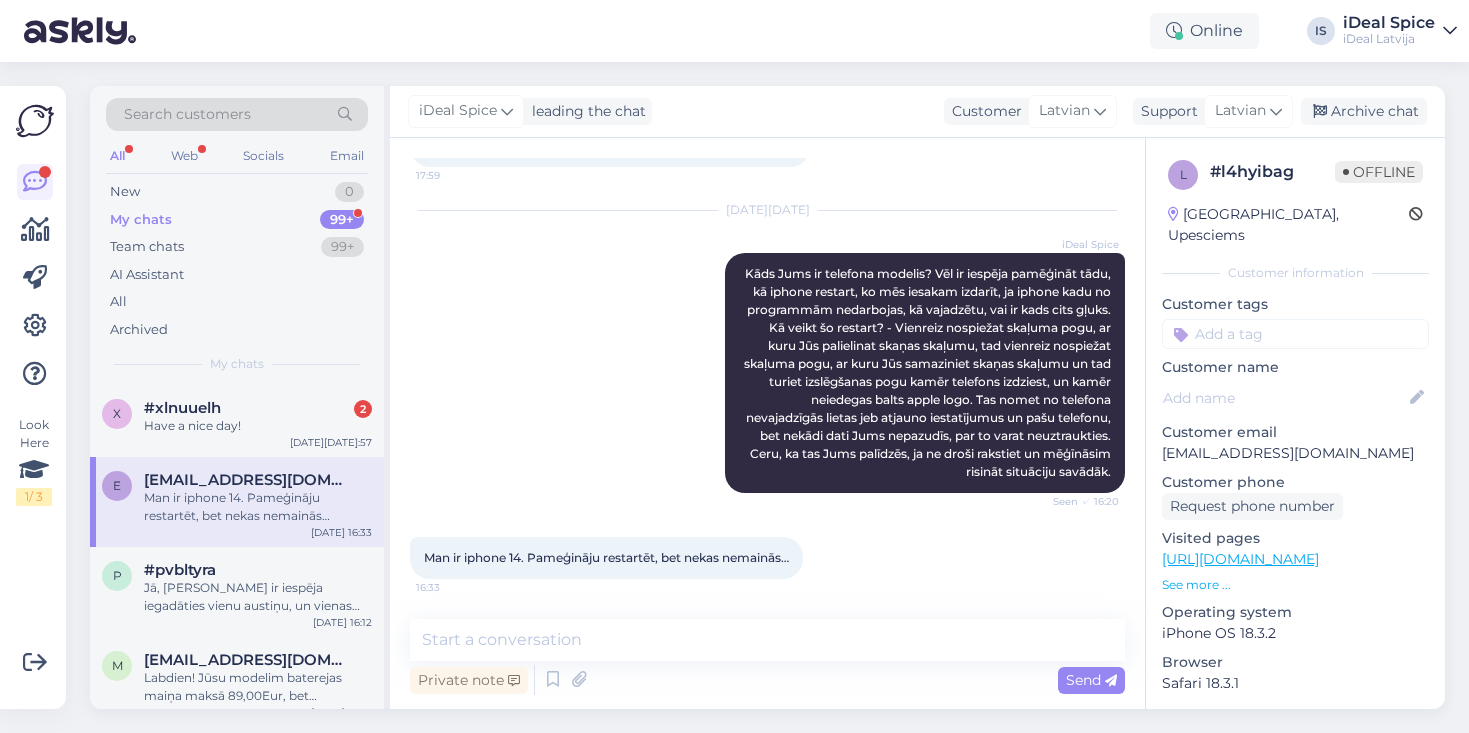 scroll, scrollTop: 567, scrollLeft: 0, axis: vertical 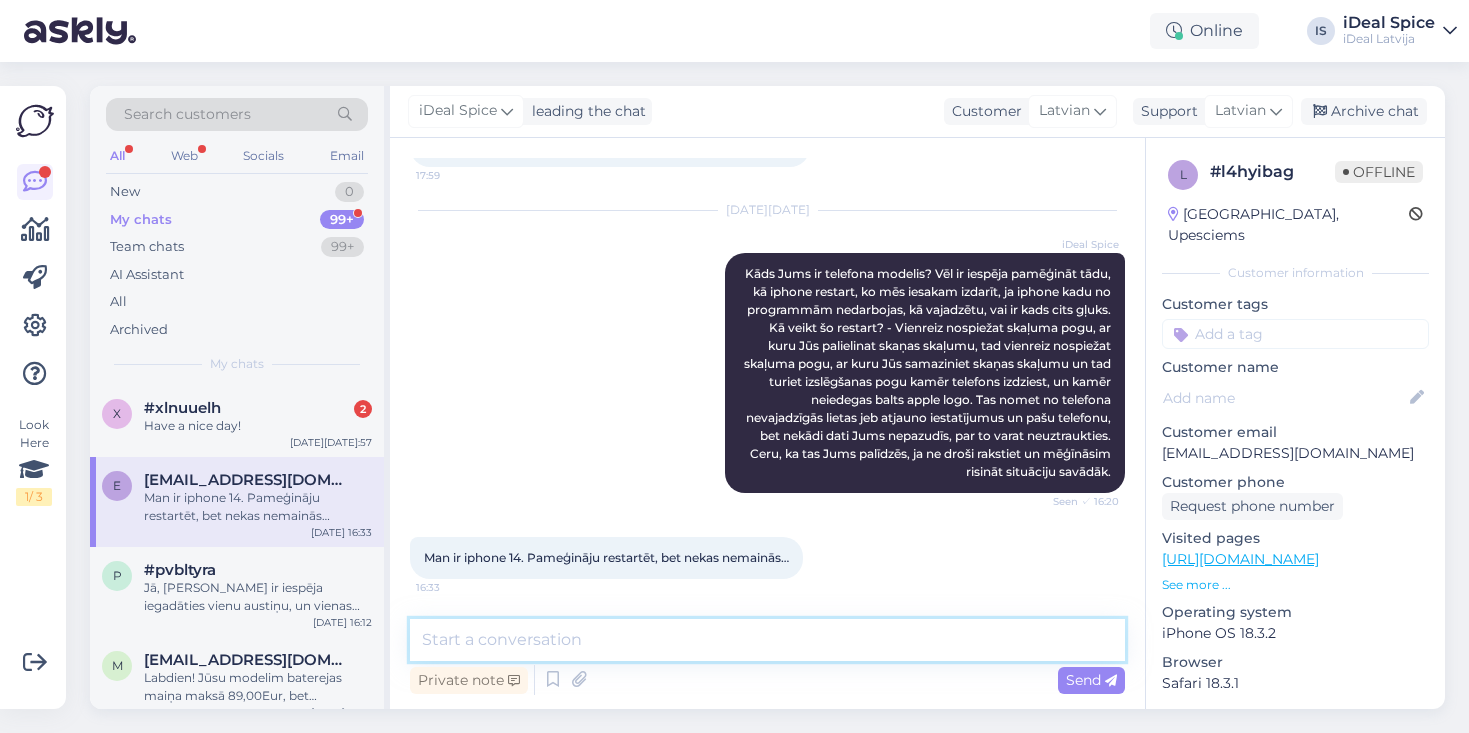 click at bounding box center [767, 640] 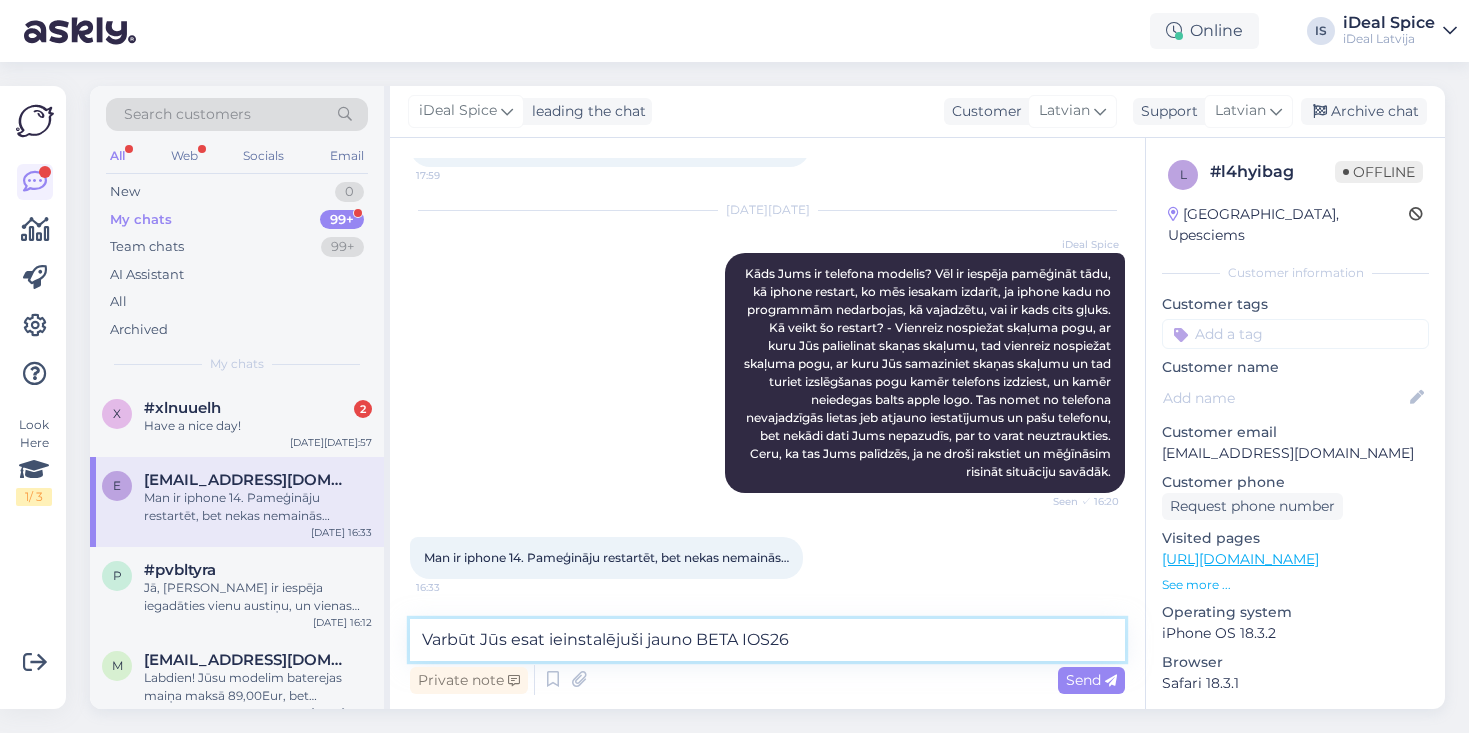 type on "Varbūt Jūs esat ieinstalējuši jauno BETA IOS26?" 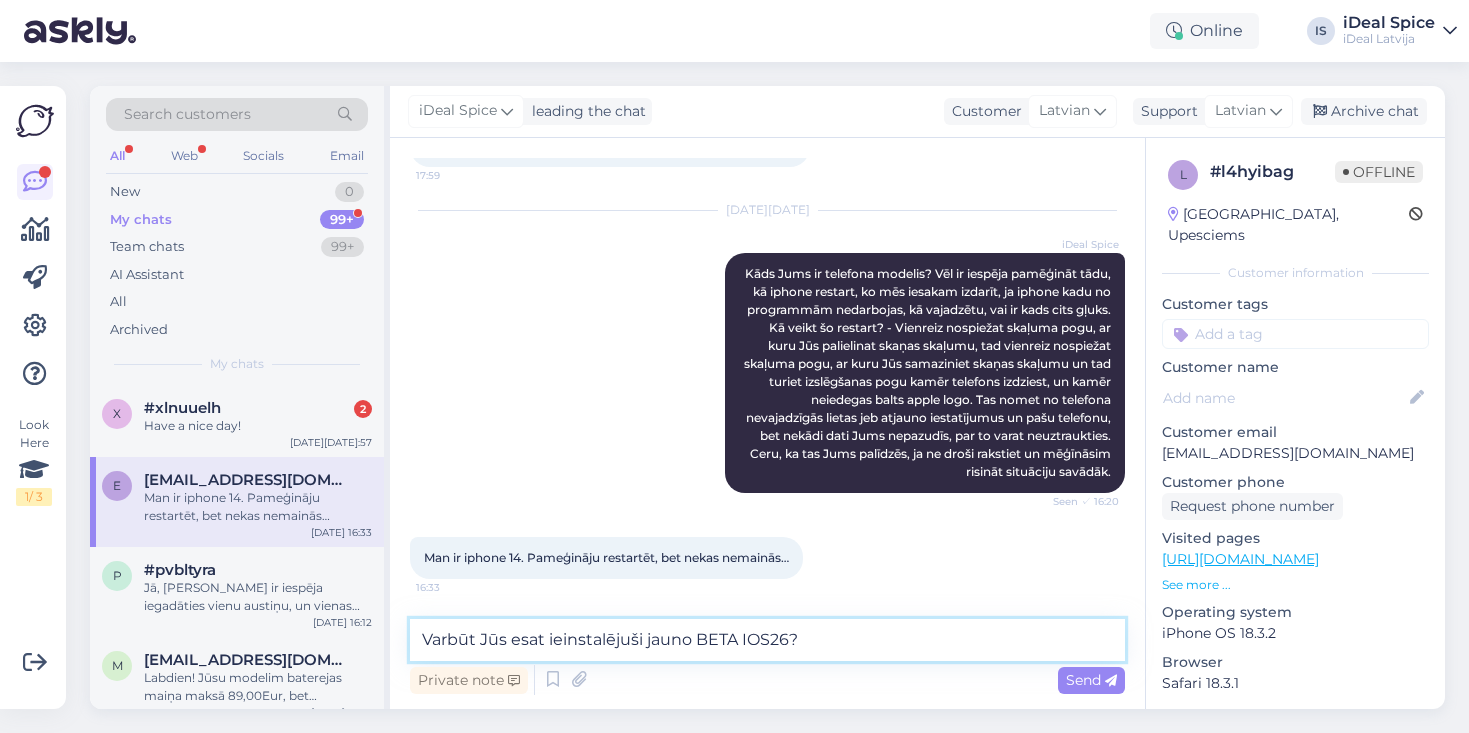 drag, startPoint x: 825, startPoint y: 641, endPoint x: 416, endPoint y: 635, distance: 409.044 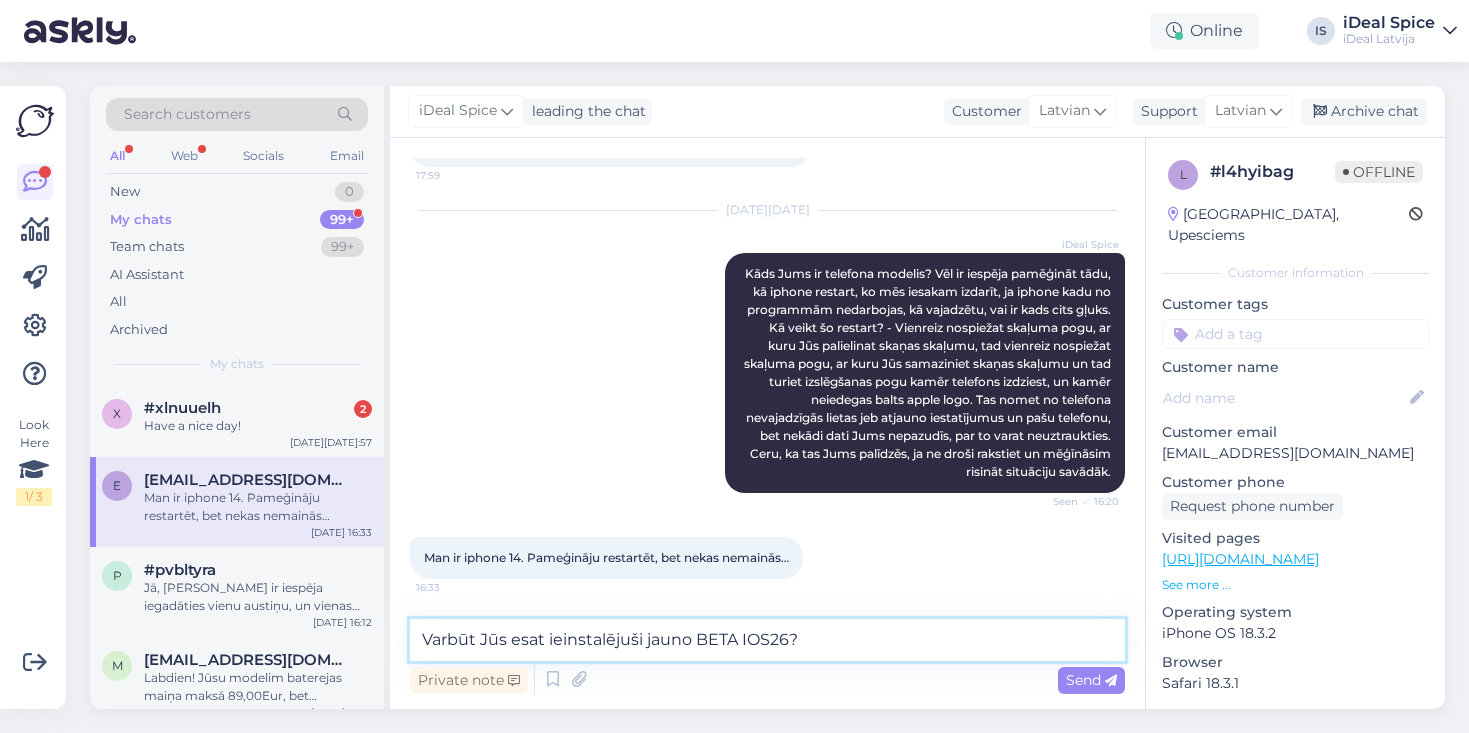 click on "Varbūt Jūs esat ieinstalējuši jauno BETA IOS26?" at bounding box center [767, 640] 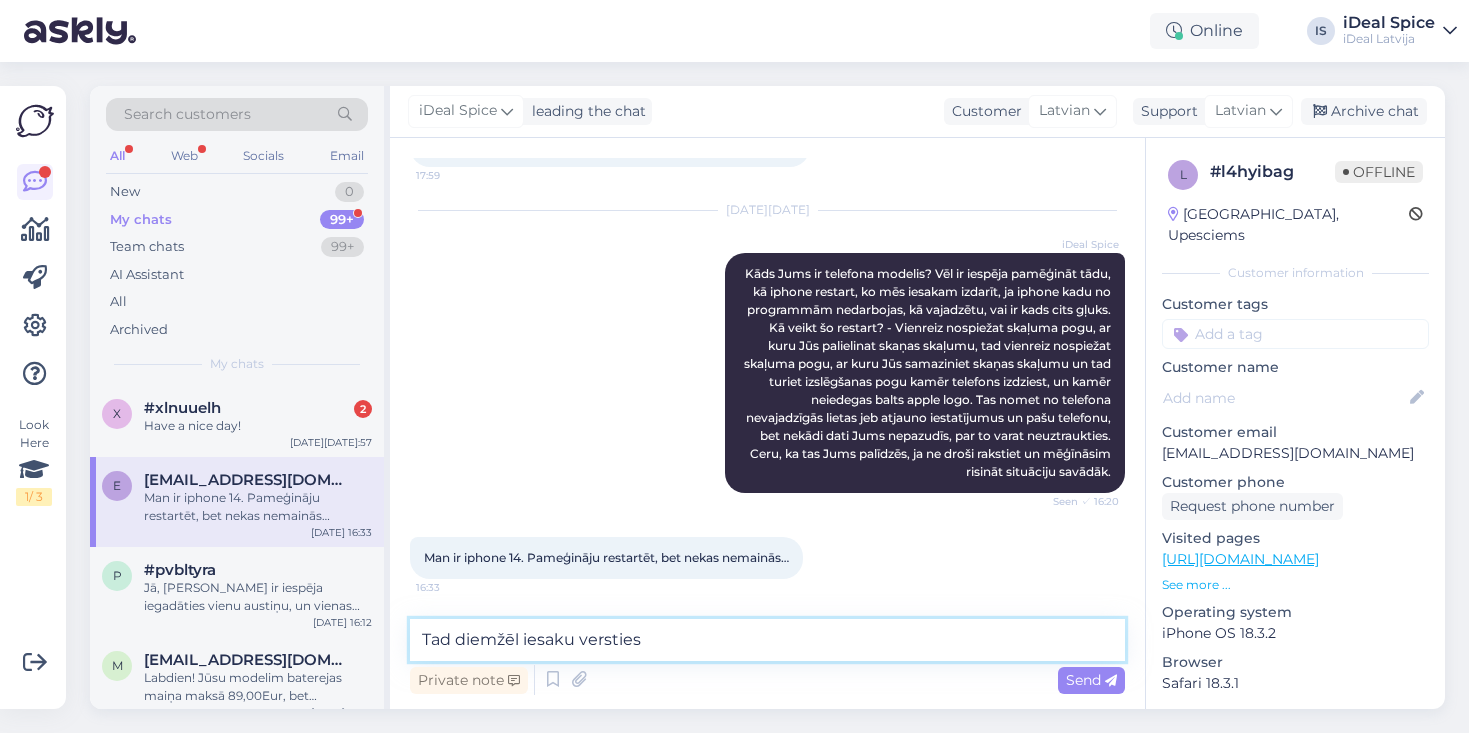 click on "Tad diemžēl iesaku versties" at bounding box center [767, 640] 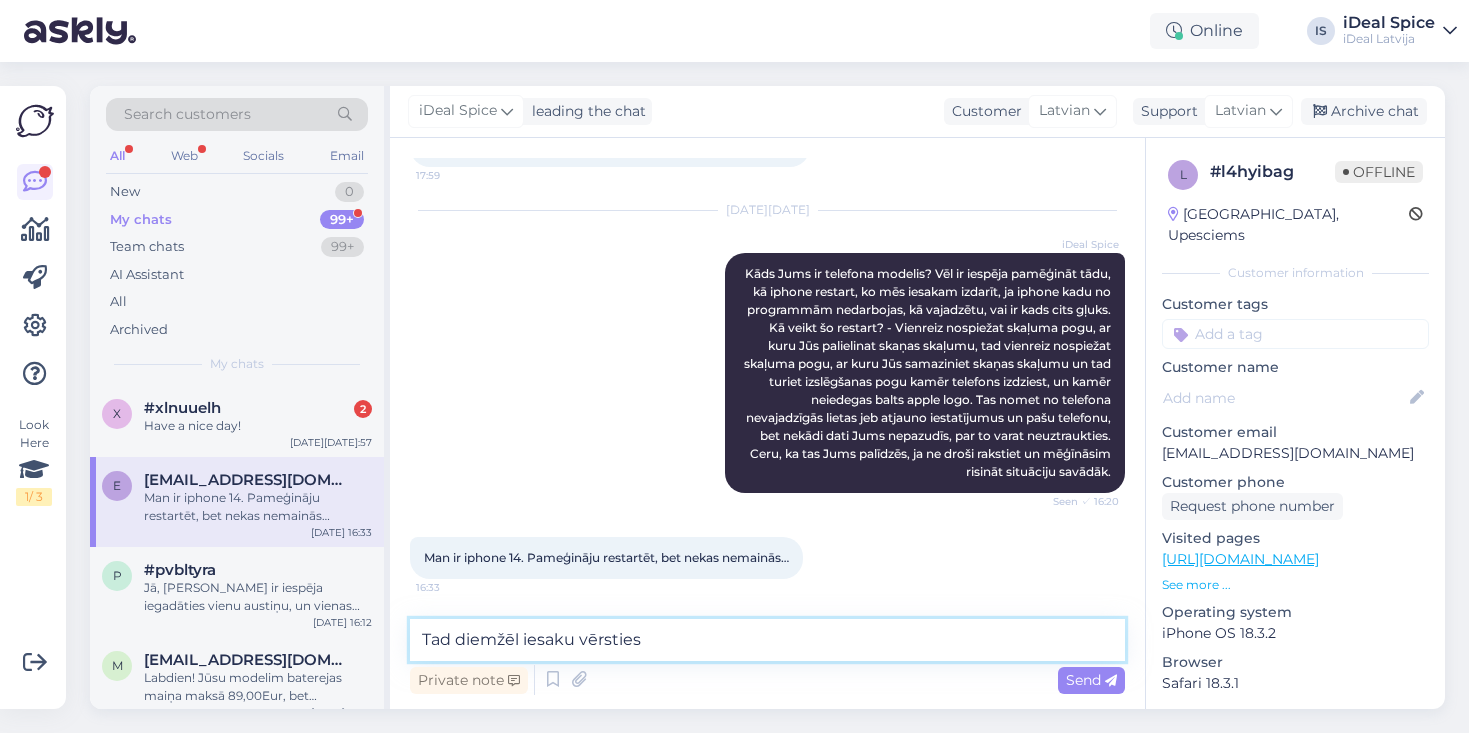click on "Tad diemžēl iesaku vērsties" at bounding box center [767, 640] 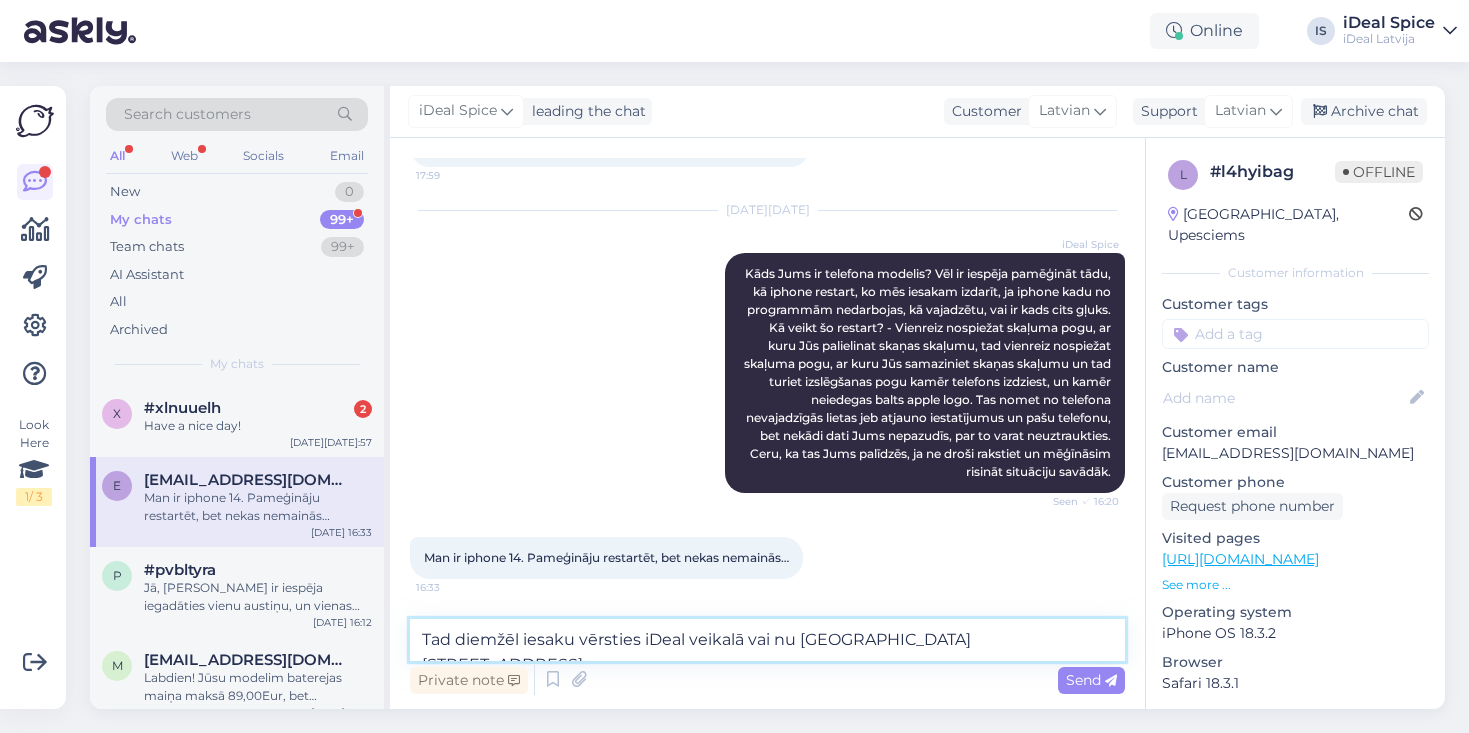 drag, startPoint x: 799, startPoint y: 641, endPoint x: 751, endPoint y: 641, distance: 48 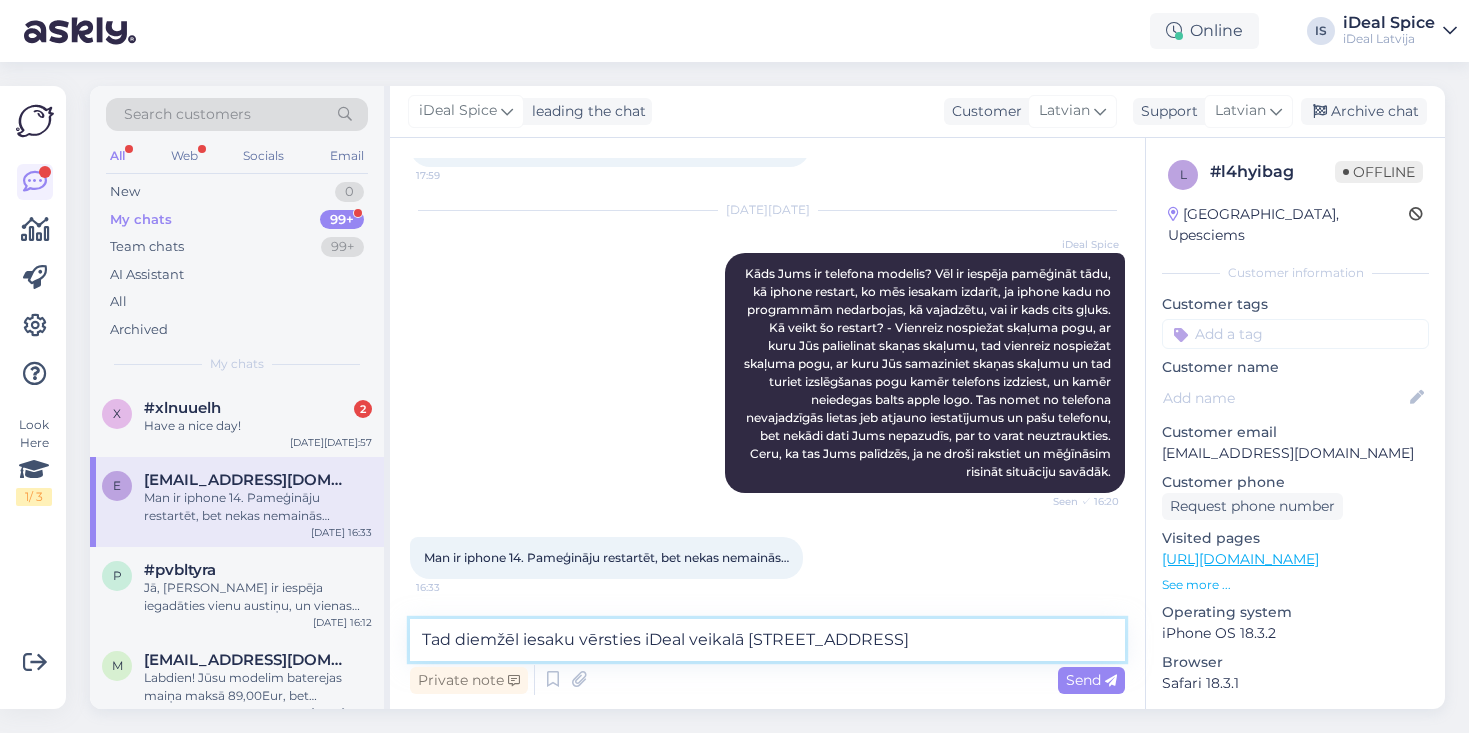click on "Tad diemžēl iesaku vērsties iDeal veikalā [STREET_ADDRESS]" at bounding box center (767, 640) 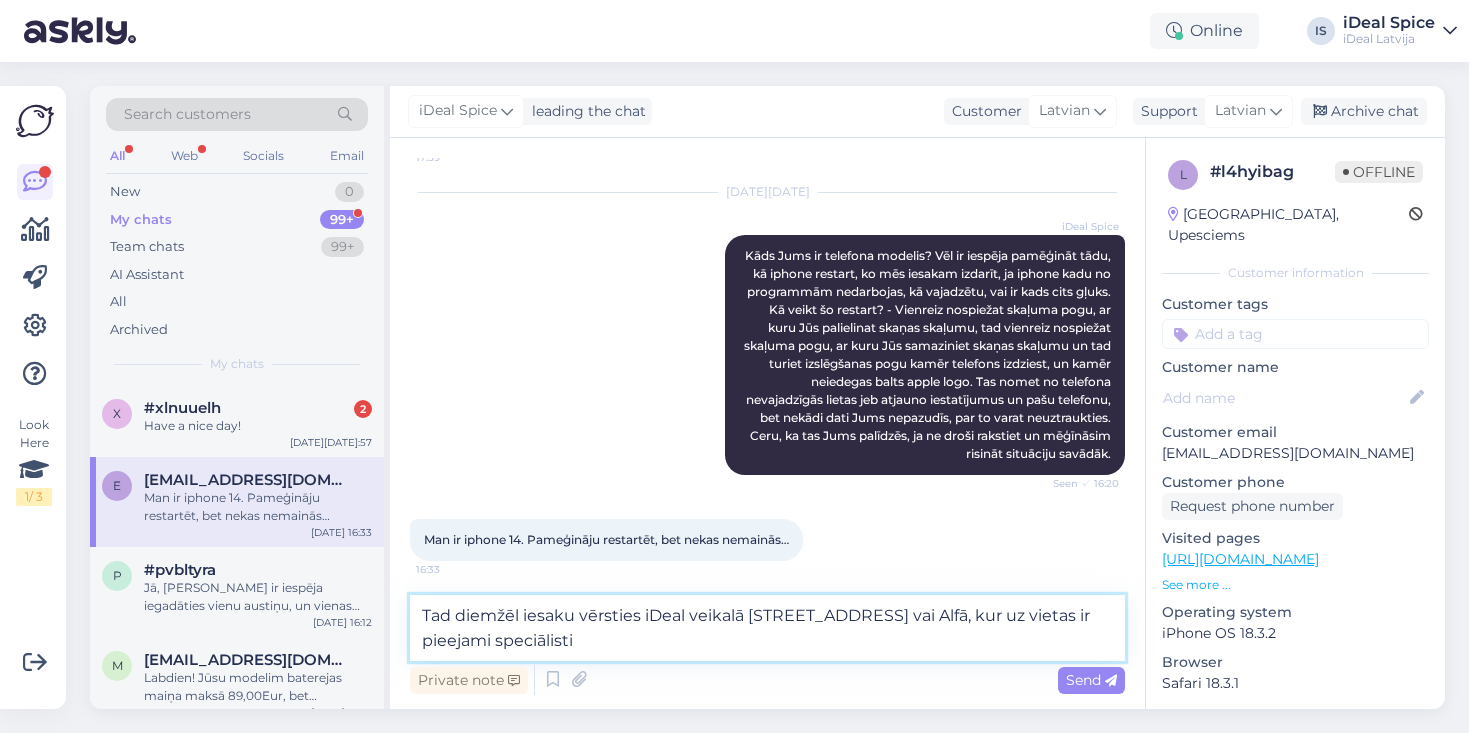 click on "Tad diemžēl iesaku vērsties iDeal veikalā [STREET_ADDRESS] vai Alfā, kur uz vietas ir pieejami speciālisti" at bounding box center (767, 628) 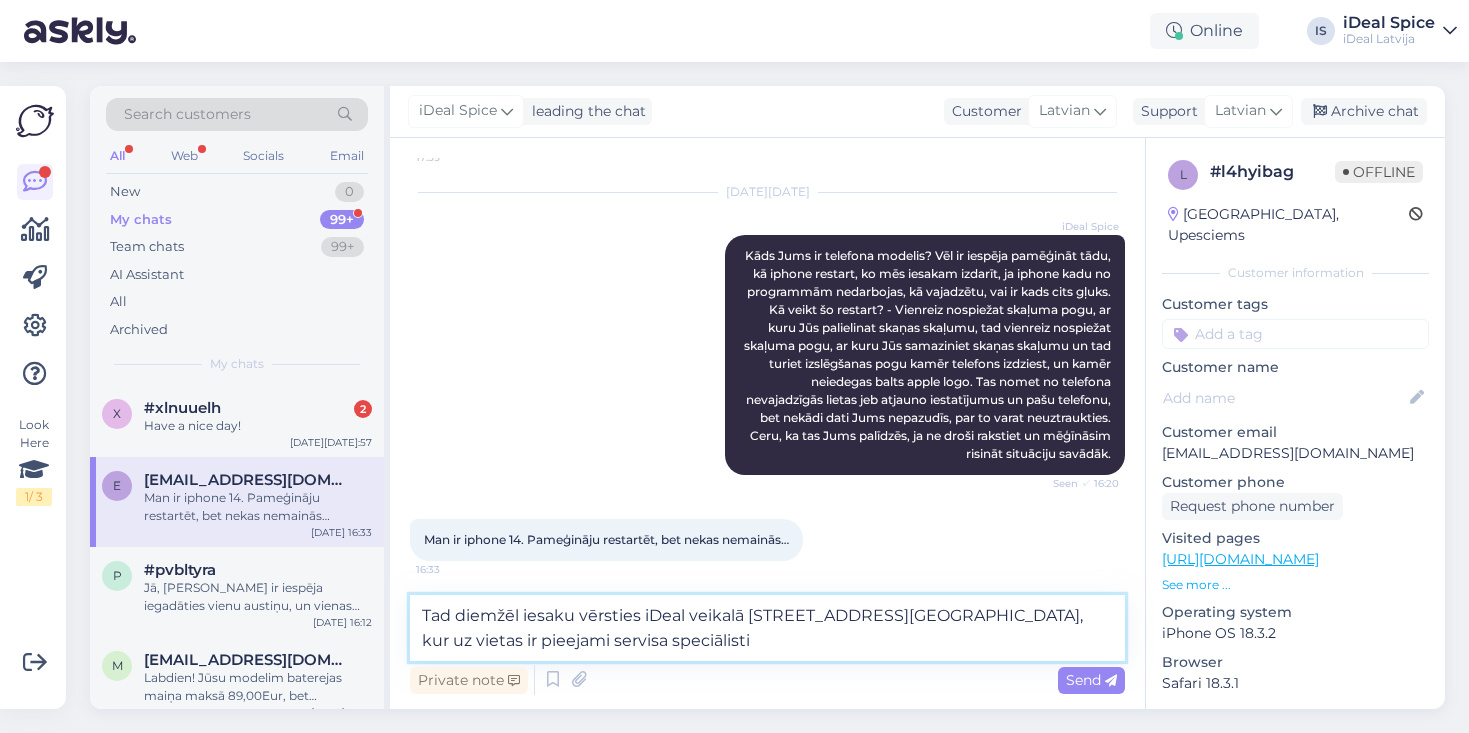 click on "Tad diemžēl iesaku vērsties iDeal veikalā [STREET_ADDRESS][GEOGRAPHIC_DATA], kur uz vietas ir pieejami servisa speciālisti" at bounding box center [767, 628] 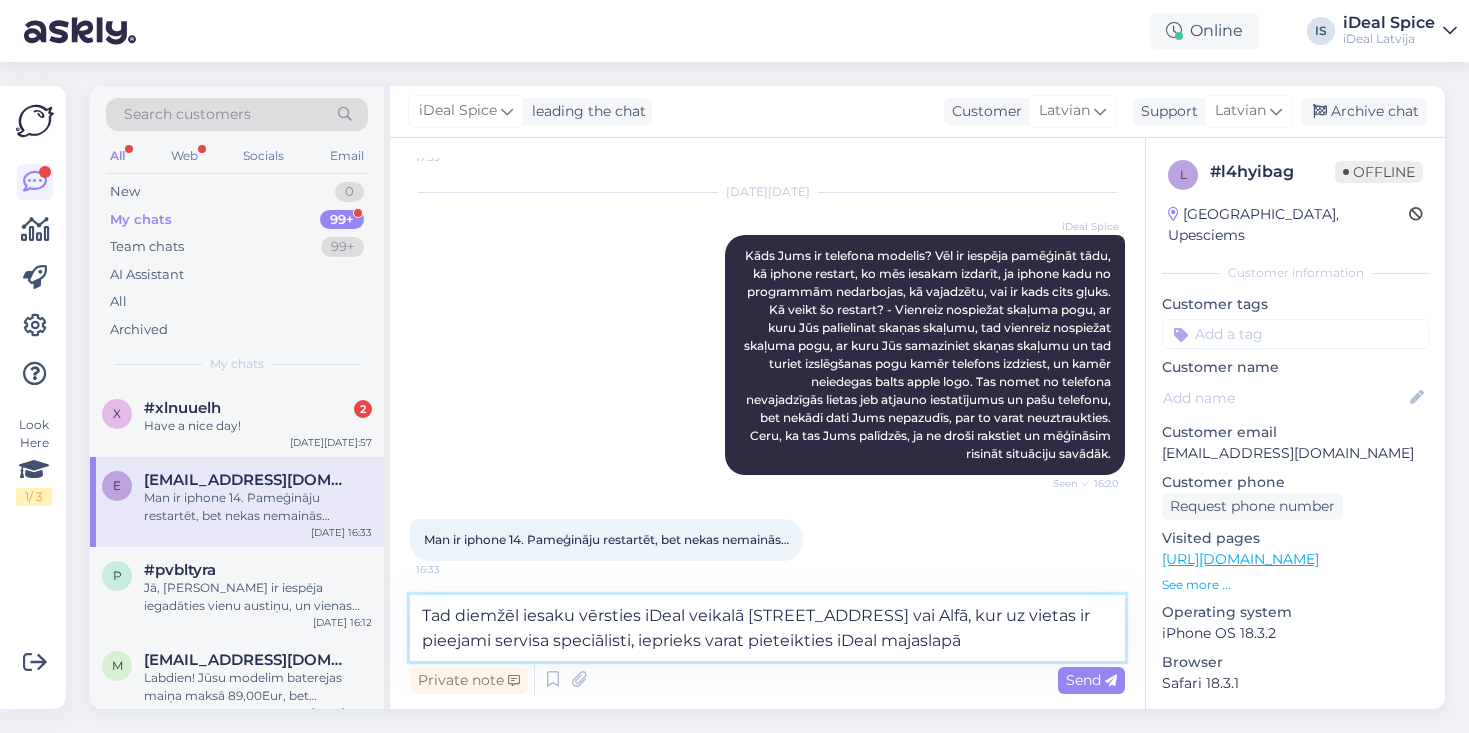 click on "Tad diemžēl iesaku vērsties iDeal veikalā [STREET_ADDRESS] vai Alfā, kur uz vietas ir pieejami servisa speciālisti, ieprieks varat pieteikties iDeal majaslapā" at bounding box center [767, 628] 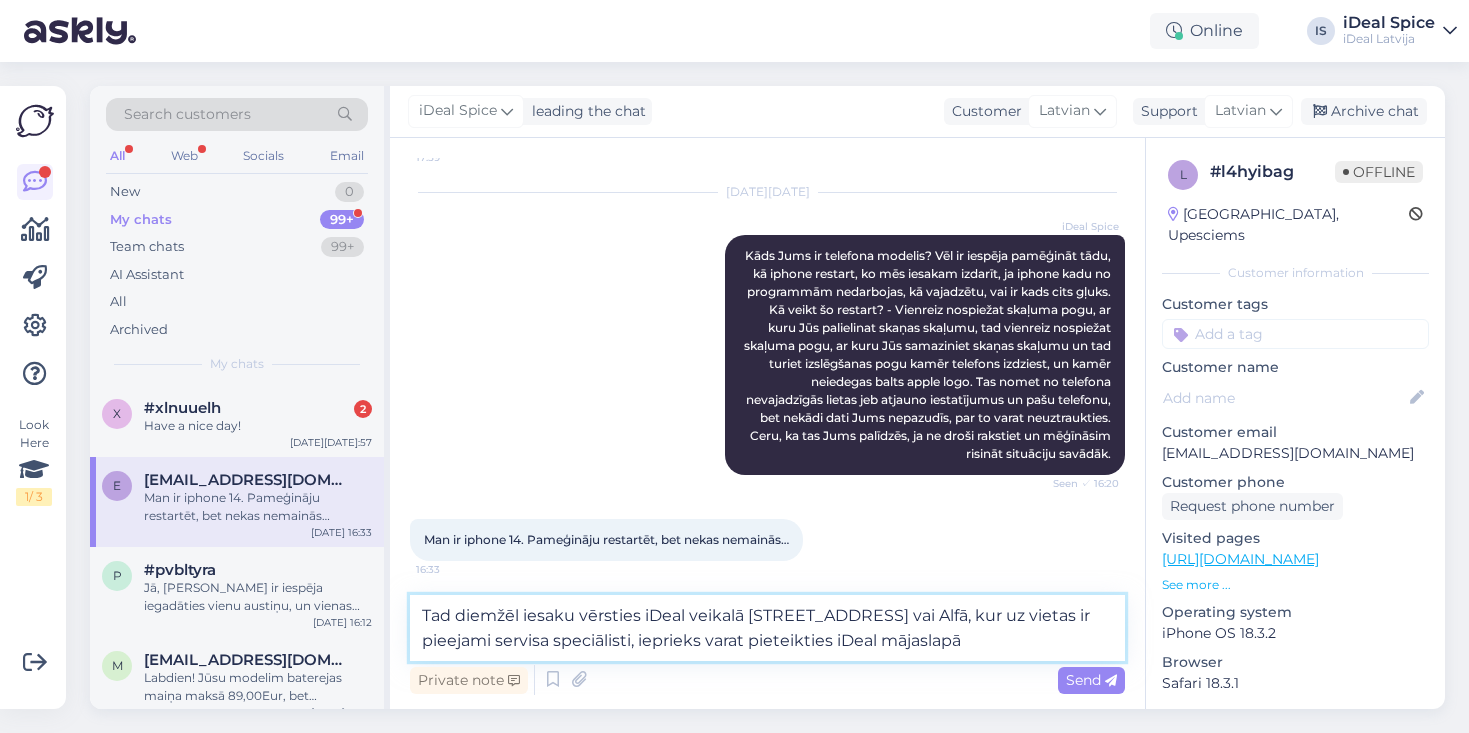 click on "Tad diemžēl iesaku vērsties iDeal veikalā [STREET_ADDRESS] vai Alfā, kur uz vietas ir pieejami servisa speciālisti, ieprieks varat pieteikties iDeal mājaslapā" at bounding box center [767, 628] 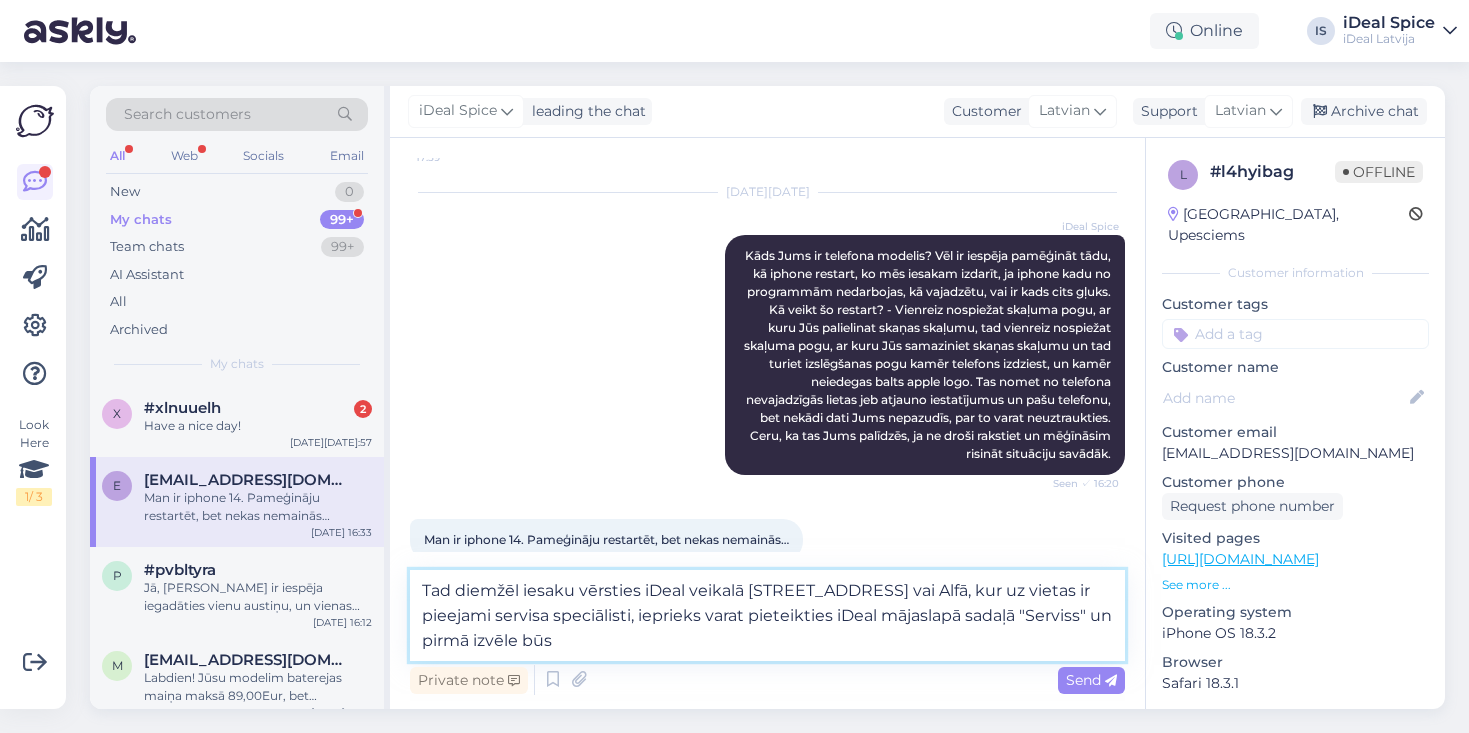 paste on "Rezervējiet apkopes laiku tiešsaistē" 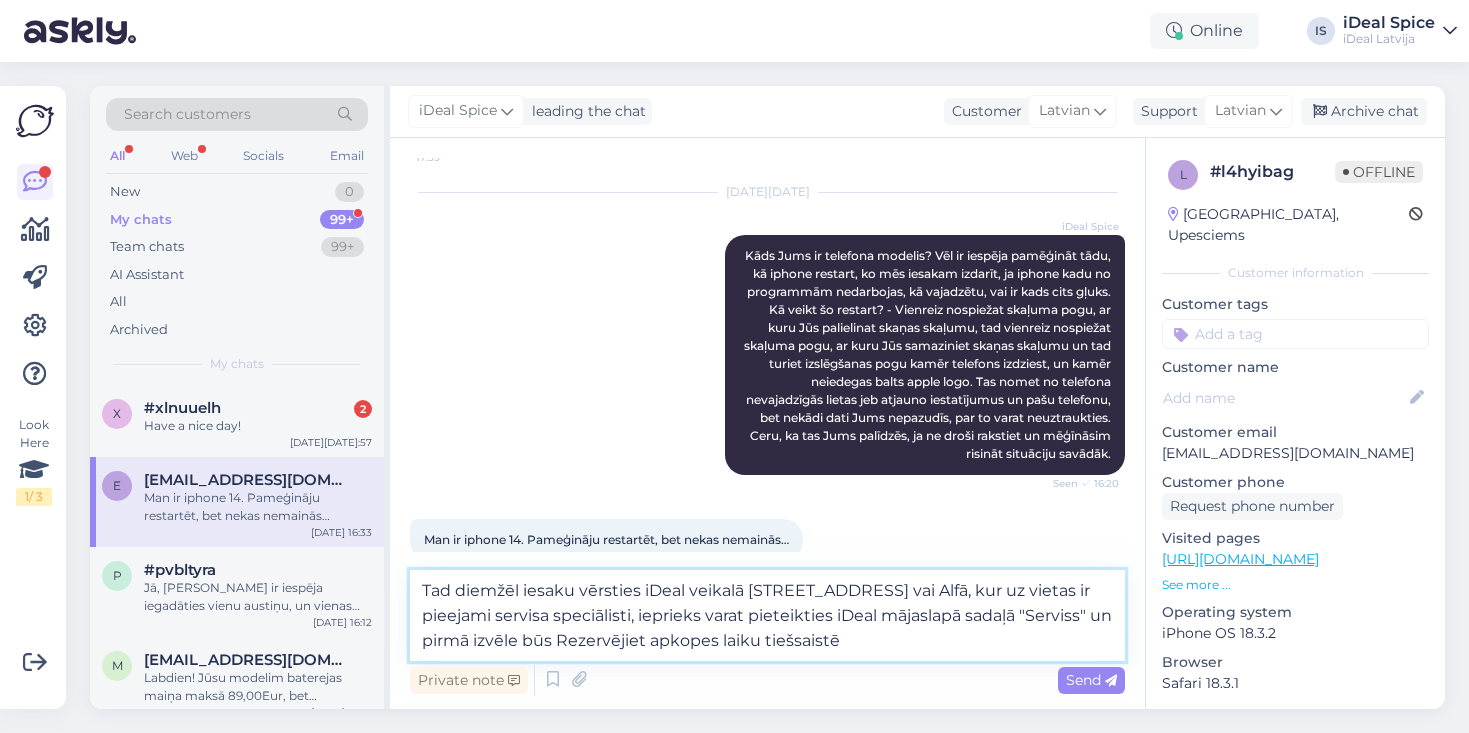 click on "Tad diemžēl iesaku vērsties iDeal veikalā [STREET_ADDRESS] vai Alfā, kur uz vietas ir pieejami servisa speciālisti, ieprieks varat pieteikties iDeal mājaslapā sadaļā "Serviss" un pirmā izvēle būs Rezervējiet apkopes laiku tiešsaistē" at bounding box center (767, 615) 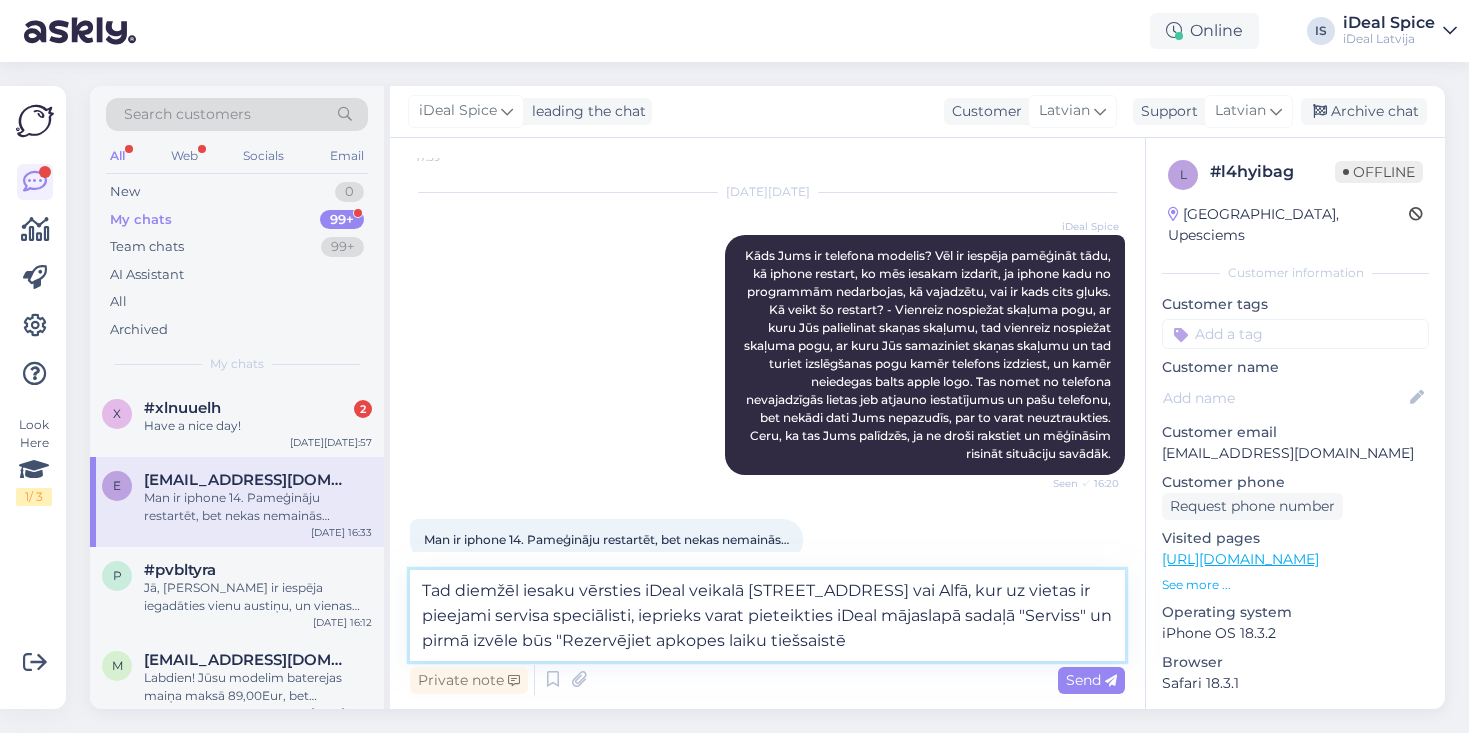 click on "Tad diemžēl iesaku vērsties iDeal veikalā [STREET_ADDRESS] vai Alfā, kur uz vietas ir pieejami servisa speciālisti, ieprieks varat pieteikties iDeal mājaslapā sadaļā "Serviss" un pirmā izvēle būs "Rezervējiet apkopes laiku tiešsaistē" at bounding box center [767, 615] 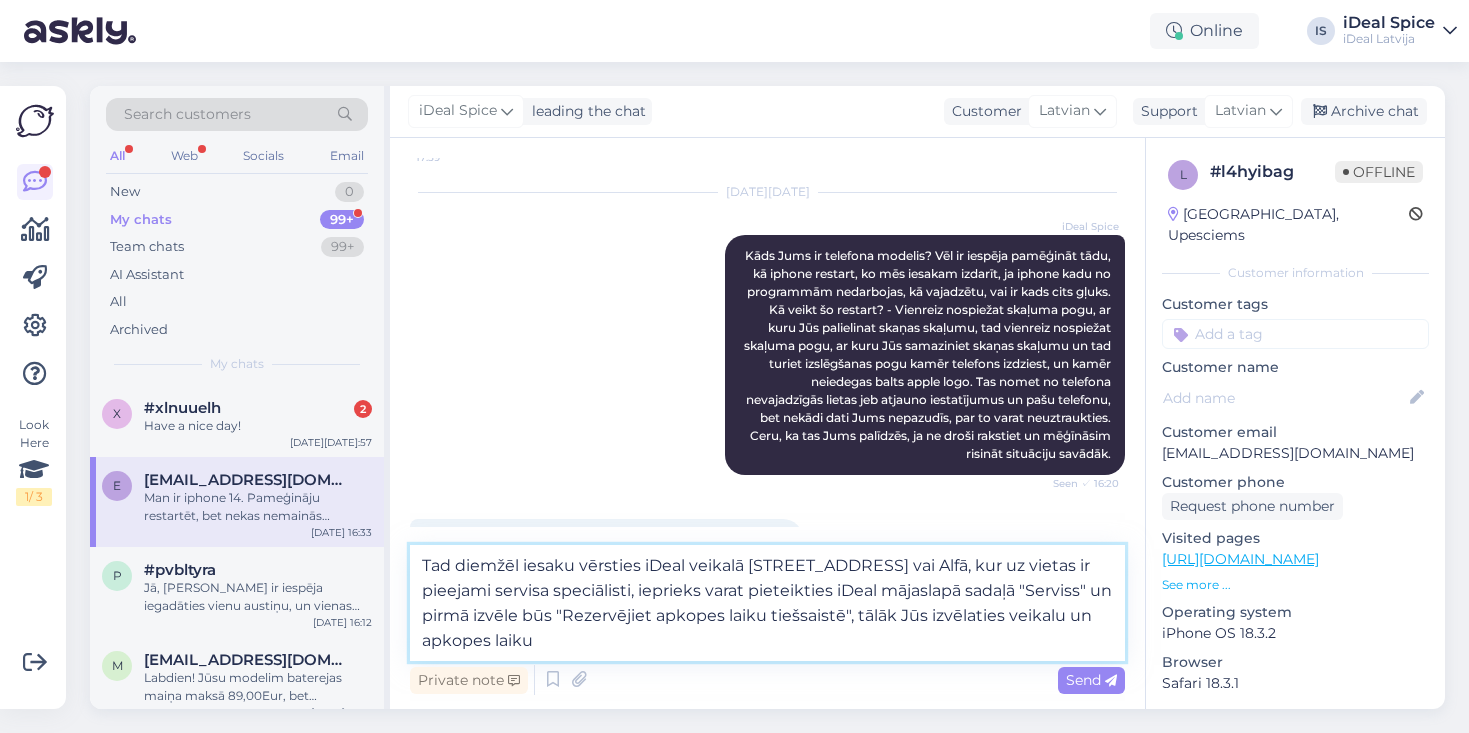 click on "Tad diemžēl iesaku vērsties iDeal veikalā [STREET_ADDRESS] vai Alfā, kur uz vietas ir pieejami servisa speciālisti, ieprieks varat pieteikties iDeal mājaslapā sadaļā "Serviss" un pirmā izvēle būs "Rezervējiet apkopes laiku tiešsaistē", tālāk Jūs izvēlaties veikalu un apkopes laiku" at bounding box center [767, 603] 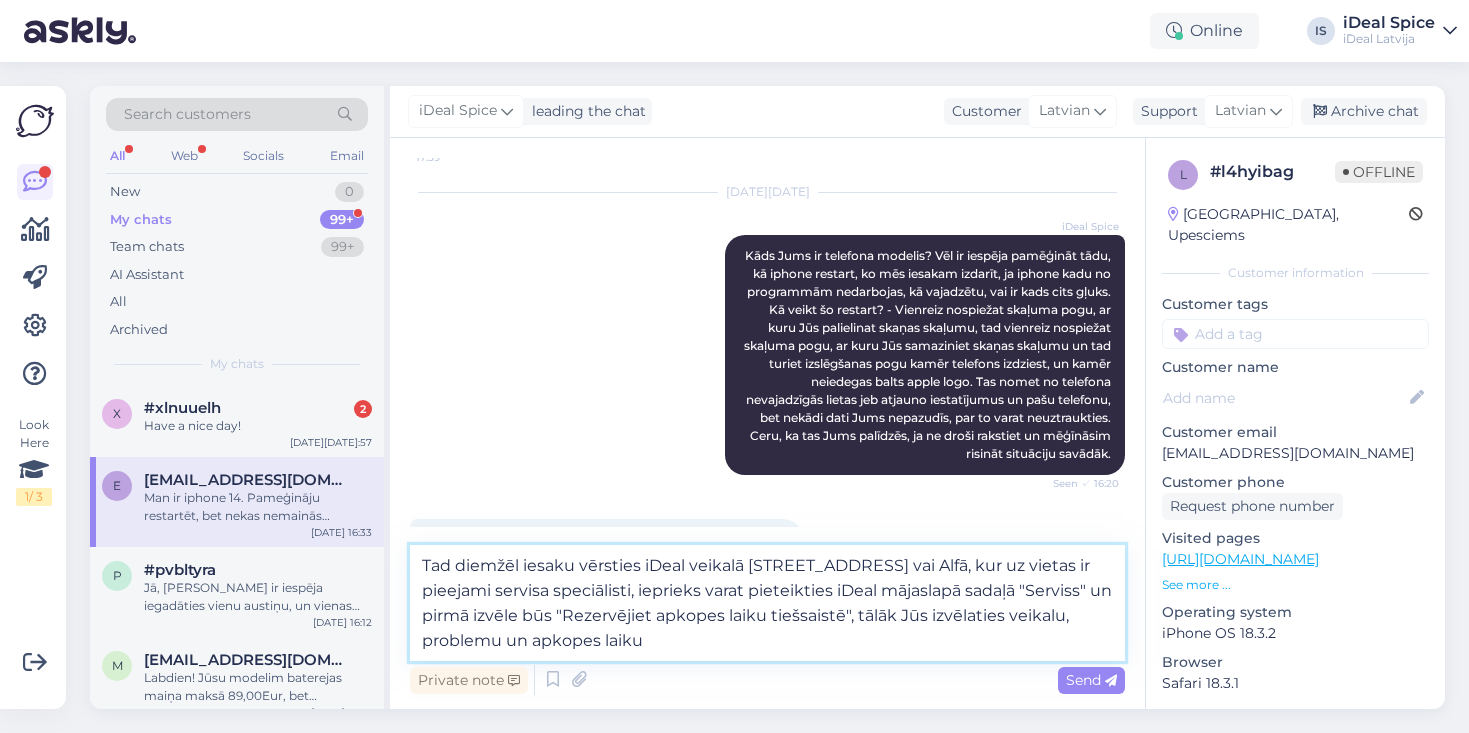 click on "Tad diemžēl iesaku vērsties iDeal veikalā [STREET_ADDRESS] vai Alfā, kur uz vietas ir pieejami servisa speciālisti, ieprieks varat pieteikties iDeal mājaslapā sadaļā "Serviss" un pirmā izvēle būs "Rezervējiet apkopes laiku tiešsaistē", tālāk Jūs izvēlaties veikalu, problemu un apkopes laiku" at bounding box center (767, 603) 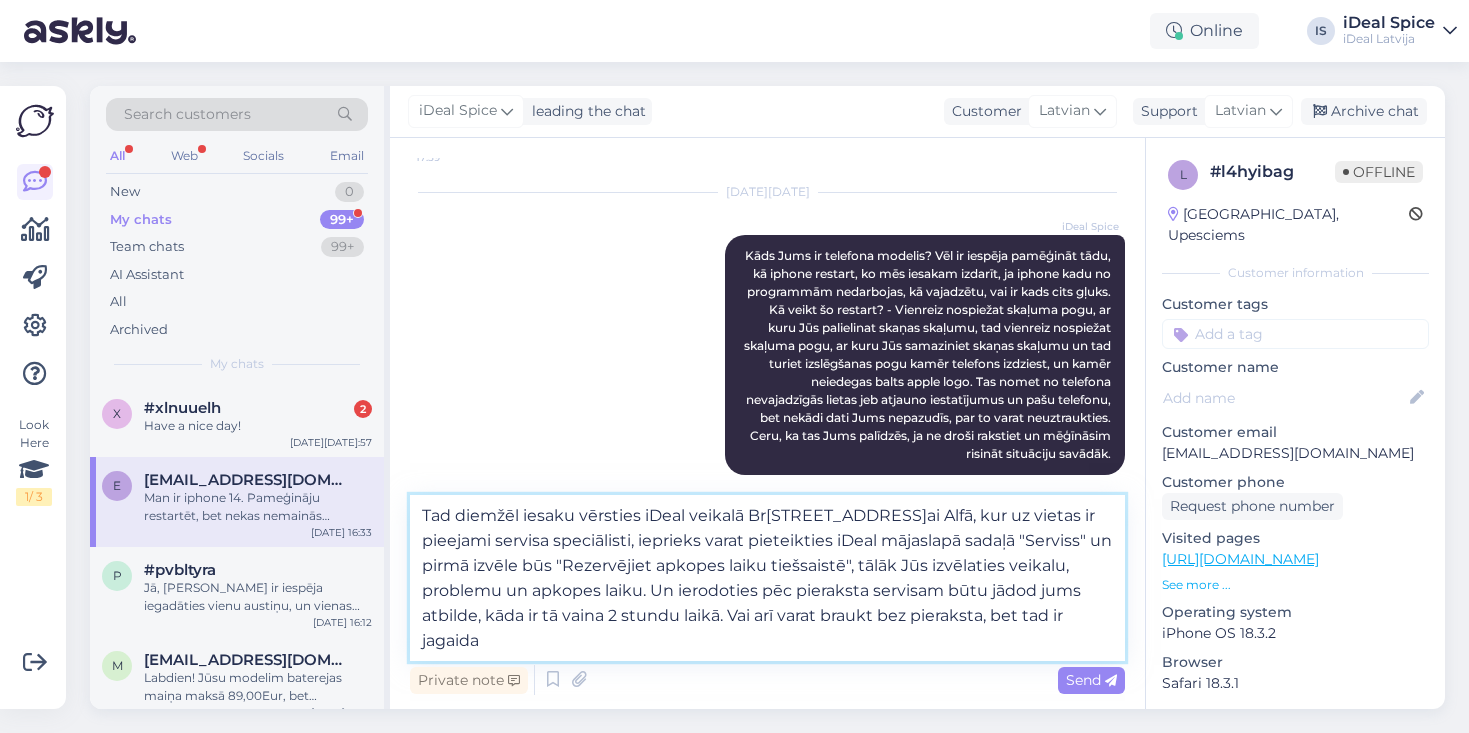 click on "Tad diemžēl iesaku vērsties iDeal veikalā Br[STREET_ADDRESS]ai Alfā, kur uz vietas ir pieejami servisa speciālisti, ieprieks varat pieteikties iDeal mājaslapā sadaļā "Serviss" un pirmā izvēle būs "Rezervējiet apkopes laiku tiešsaistē", tālāk Jūs izvēlaties veikalu, problemu un apkopes laiku. Un ierodoties pēc pieraksta servisam būtu jādod jums atbilde, kāda ir tā vaina 2 stundu laikā. Vai arī varat braukt bez pieraksta, bet tad ir jagaida" at bounding box center (767, 578) 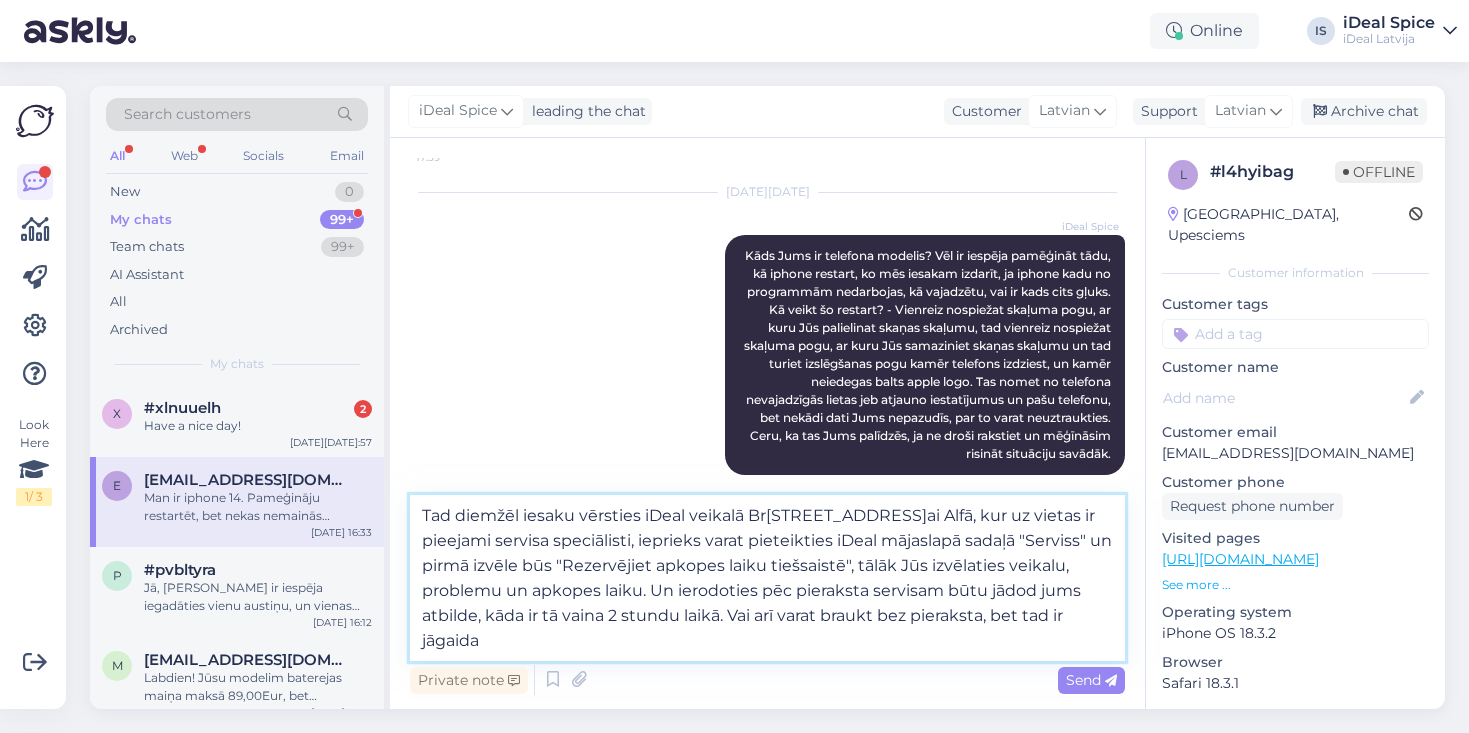 click on "Tad diemžēl iesaku vērsties iDeal veikalā Br[STREET_ADDRESS]ai Alfā, kur uz vietas ir pieejami servisa speciālisti, ieprieks varat pieteikties iDeal mājaslapā sadaļā "Serviss" un pirmā izvēle būs "Rezervējiet apkopes laiku tiešsaistē", tālāk Jūs izvēlaties veikalu, problemu un apkopes laiku. Un ierodoties pēc pieraksta servisam būtu jādod jums atbilde, kāda ir tā vaina 2 stundu laikā. Vai arī varat braukt bez pieraksta, bet tad ir jāgaida" at bounding box center [767, 578] 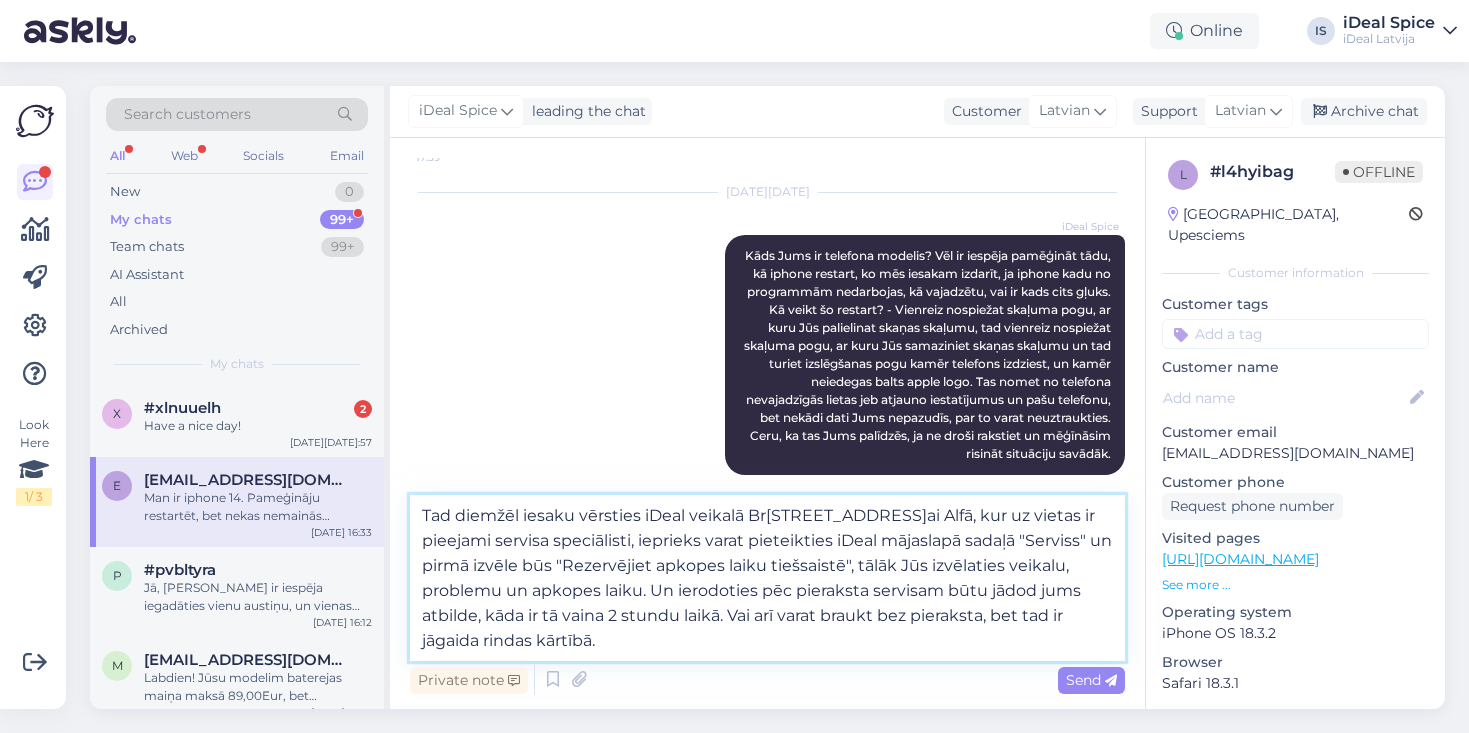 click on "Tad diemžēl iesaku vērsties iDeal veikalā Br[STREET_ADDRESS]ai Alfā, kur uz vietas ir pieejami servisa speciālisti, ieprieks varat pieteikties iDeal mājaslapā sadaļā "Serviss" un pirmā izvēle būs "Rezervējiet apkopes laiku tiešsaistē", tālāk Jūs izvēlaties veikalu, problemu un apkopes laiku. Un ierodoties pēc pieraksta servisam būtu jādod jums atbilde, kāda ir tā vaina 2 stundu laikā. Vai arī varat braukt bez pieraksta, bet tad ir jāgaida rindas kārtībā." at bounding box center [767, 578] 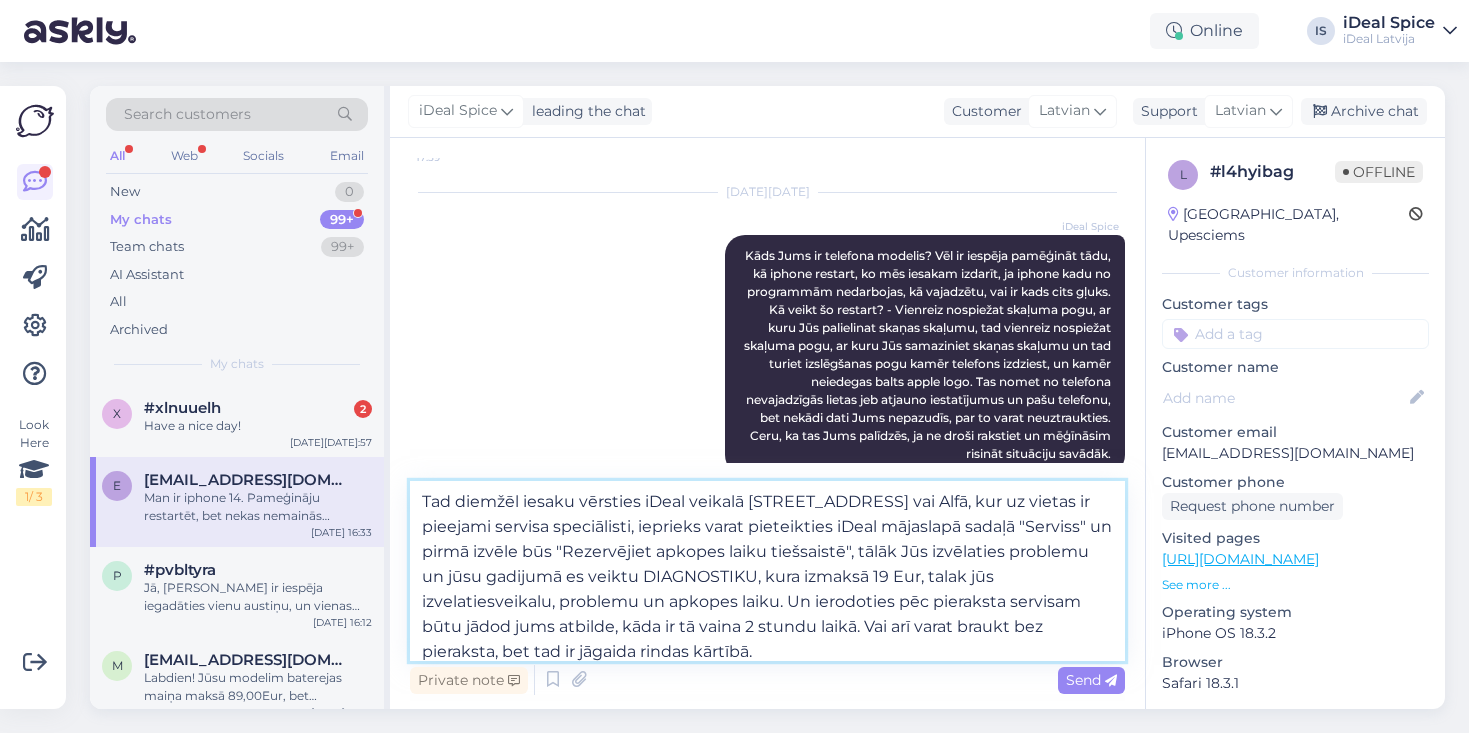 click on "Tad diemžēl iesaku vērsties iDeal veikalā [STREET_ADDRESS] vai Alfā, kur uz vietas ir pieejami servisa speciālisti, ieprieks varat pieteikties iDeal mājaslapā sadaļā "Serviss" un pirmā izvēle būs "Rezervējiet apkopes laiku tiešsaistē", tālāk Jūs izvēlaties problemu un jūsu gadijumā es veiktu DIAGNOSTIKU, kura izmaksā 19 Eur, talak jūs izvelatiesveikalu, problemu un apkopes laiku. Un ierodoties pēc pieraksta servisam būtu jādod jums atbilde, kāda ir tā vaina 2 stundu laikā. Vai arī varat braukt bez pieraksta, bet tad ir jāgaida rindas kārtībā." at bounding box center (767, 571) 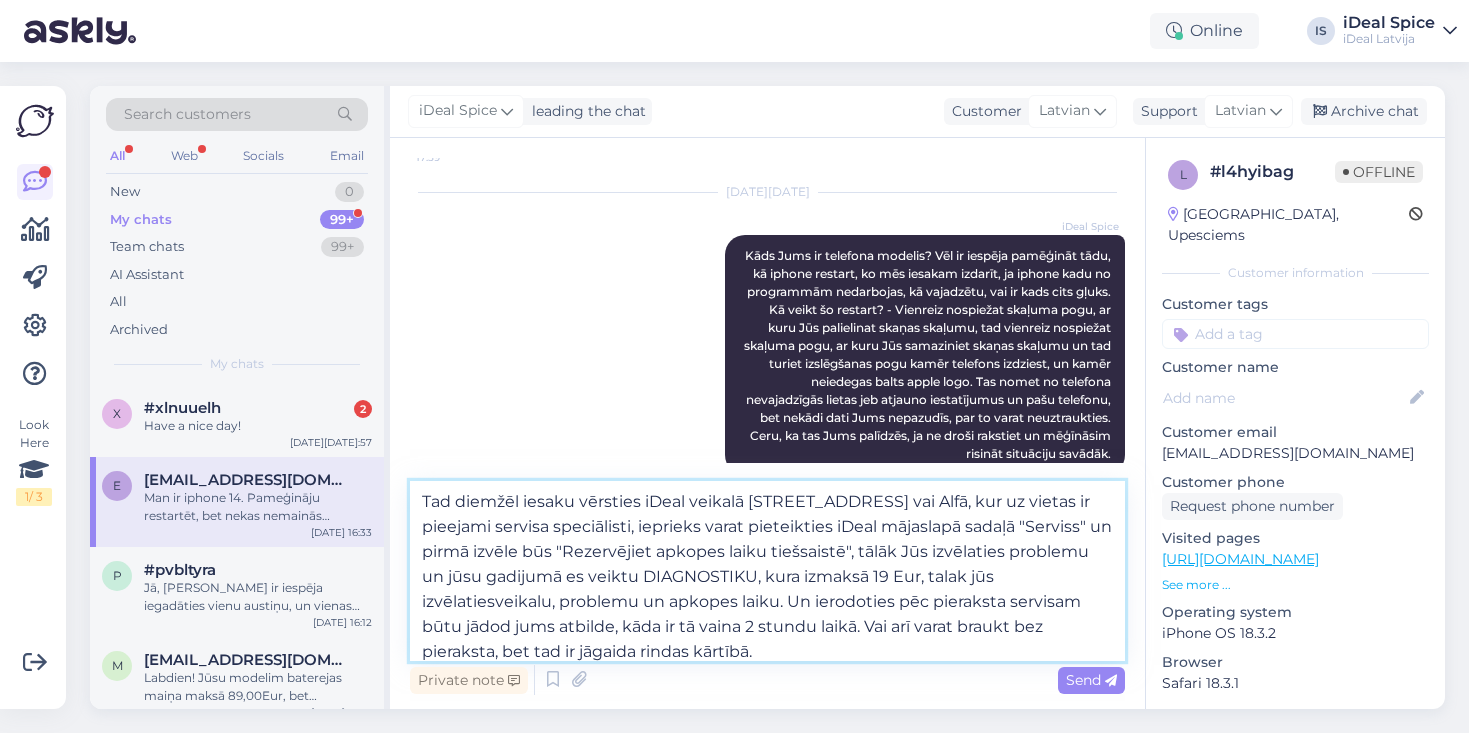 click on "Tad diemžēl iesaku vērsties iDeal veikalā [STREET_ADDRESS] vai Alfā, kur uz vietas ir pieejami servisa speciālisti, ieprieks varat pieteikties iDeal mājaslapā sadaļā "Serviss" un pirmā izvēle būs "Rezervējiet apkopes laiku tiešsaistē", tālāk Jūs izvēlaties problemu un jūsu gadijumā es veiktu DIAGNOSTIKU, kura izmaksā 19 Eur, talak jūs izvēlatiesveikalu, problemu un apkopes laiku. Un ierodoties pēc pieraksta servisam būtu jādod jums atbilde, kāda ir tā vaina 2 stundu laikā. Vai arī varat braukt bez pieraksta, bet tad ir jāgaida rindas kārtībā." at bounding box center [767, 571] 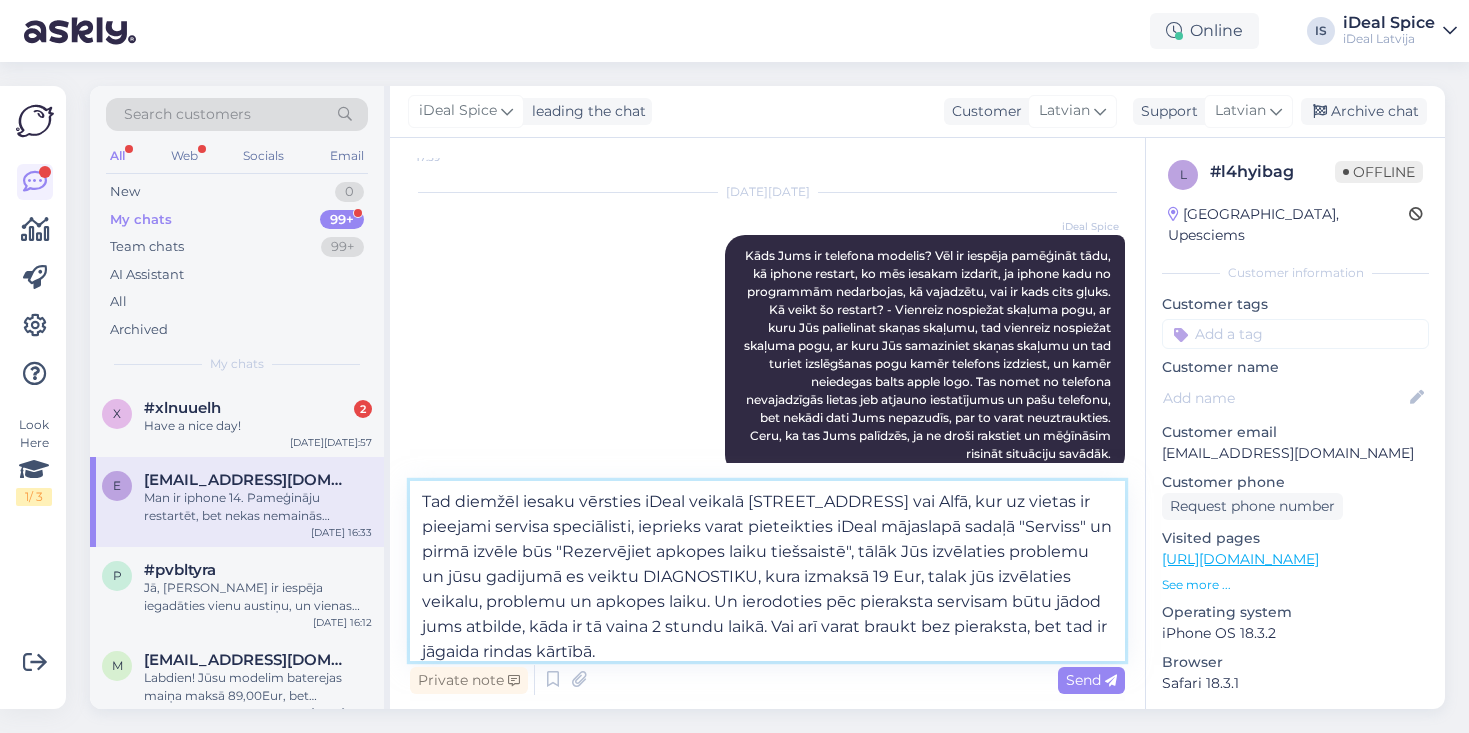 drag, startPoint x: 567, startPoint y: 601, endPoint x: 488, endPoint y: 601, distance: 79 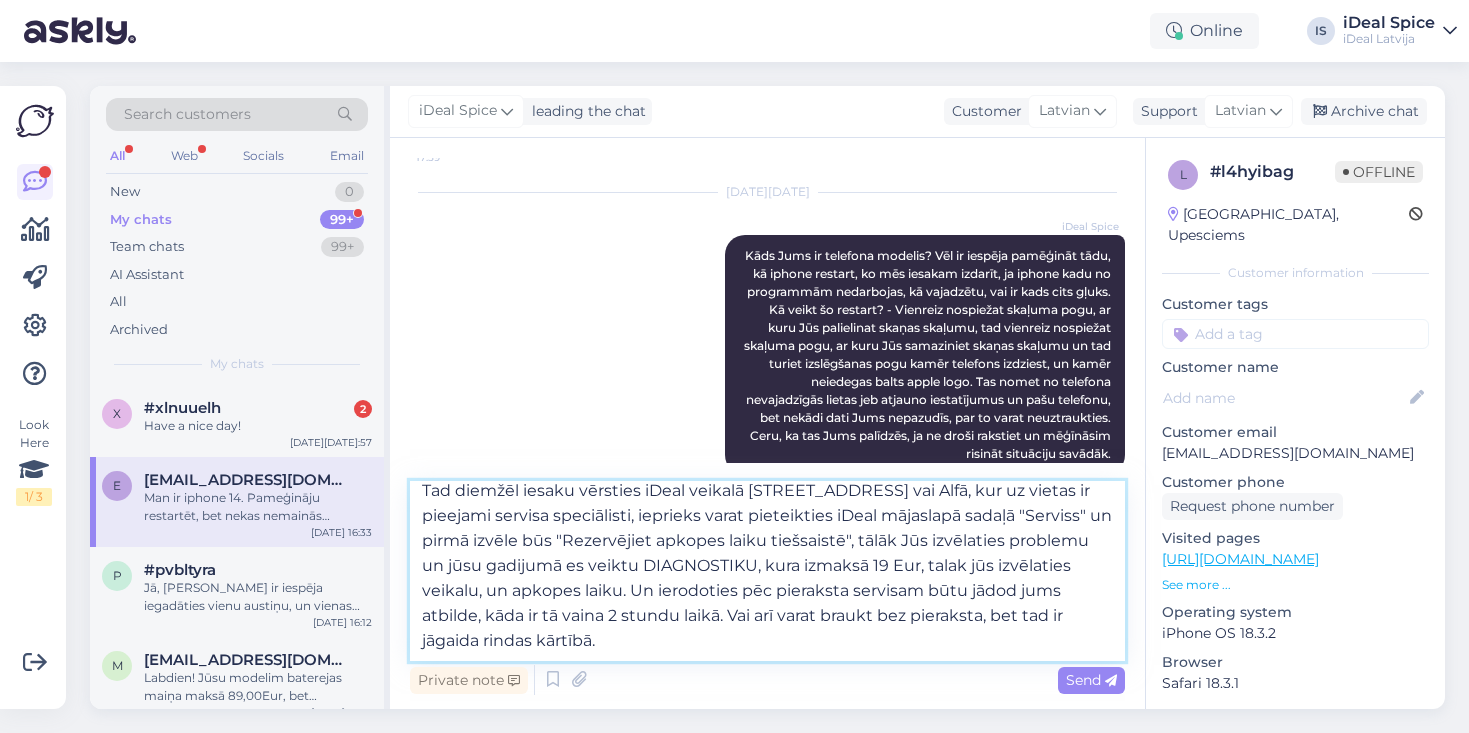 scroll, scrollTop: 11, scrollLeft: 0, axis: vertical 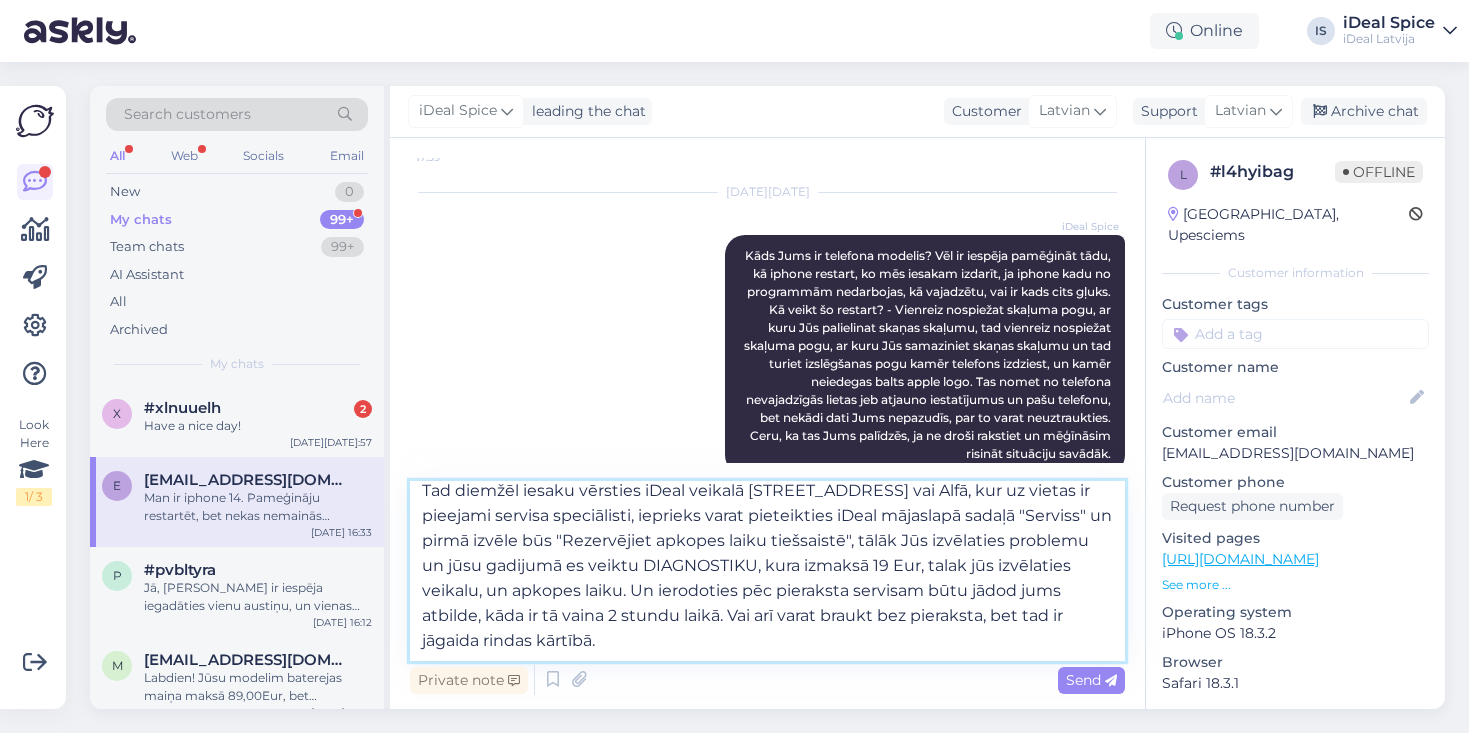 click on "Tad diemžēl iesaku vērsties iDeal veikalā [STREET_ADDRESS] vai Alfā, kur uz vietas ir pieejami servisa speciālisti, ieprieks varat pieteikties iDeal mājaslapā sadaļā "Serviss" un pirmā izvēle būs "Rezervējiet apkopes laiku tiešsaistē", tālāk Jūs izvēlaties problemu un jūsu gadijumā es veiktu DIAGNOSTIKU, kura izmaksā 19 Eur, talak jūs izvēlaties veikalu, un apkopes laiku. Un ierodoties pēc pieraksta servisam būtu jādod jums atbilde, kāda ir tā vaina 2 stundu laikā. Vai arī varat braukt bez pieraksta, bet tad ir jāgaida rindas kārtībā." at bounding box center [767, 571] 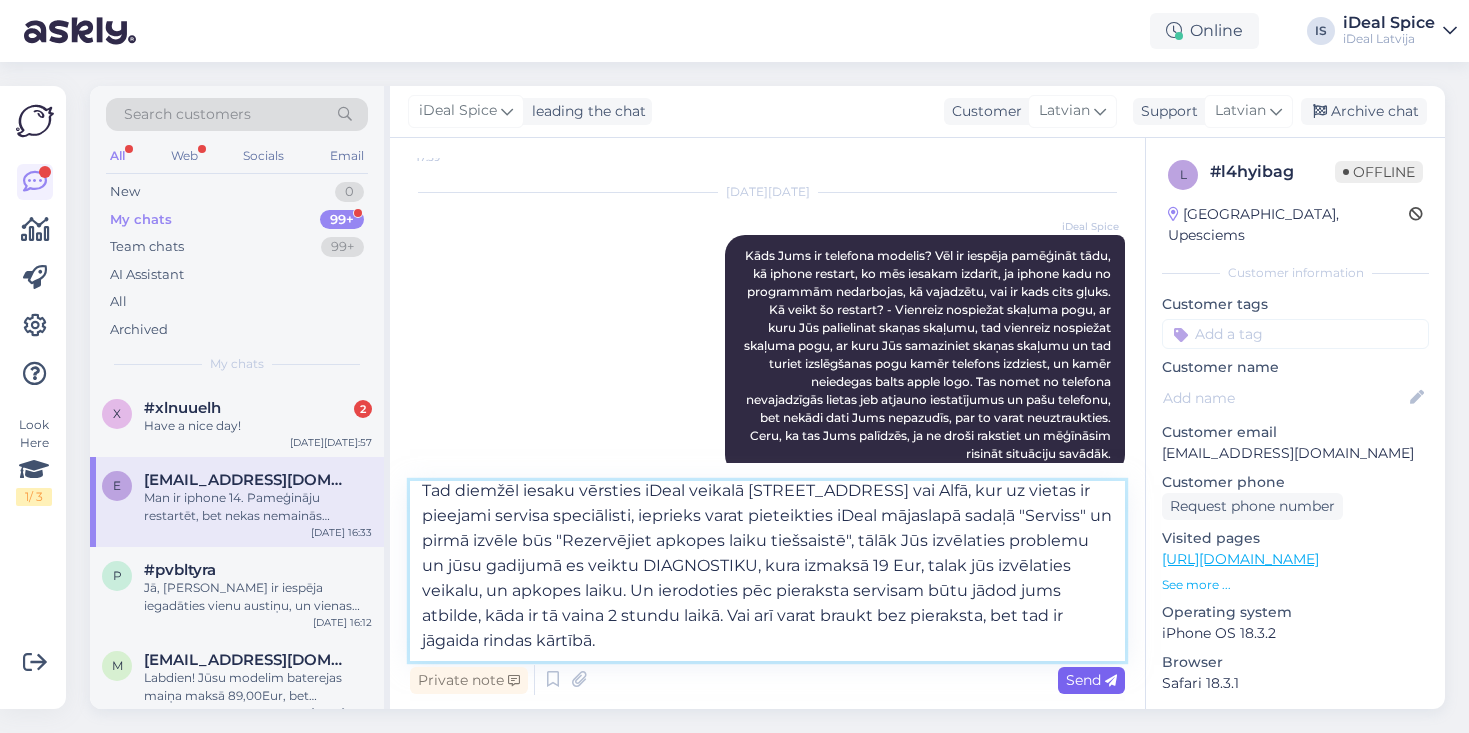 type on "Tad diemžēl iesaku vērsties iDeal veikalā [STREET_ADDRESS] vai Alfā, kur uz vietas ir pieejami servisa speciālisti, ieprieks varat pieteikties iDeal mājaslapā sadaļā "Serviss" un pirmā izvēle būs "Rezervējiet apkopes laiku tiešsaistē", tālāk Jūs izvēlaties problemu un jūsu gadijumā es veiktu DIAGNOSTIKU, kura izmaksā 19 Eur, talak jūs izvēlaties veikalu, un apkopes laiku. Un ierodoties pēc pieraksta servisam būtu jādod jums atbilde, kāda ir tā vaina 2 stundu laikā. Vai arī varat braukt bez pieraksta, bet tad ir jāgaida rindas kārtībā." 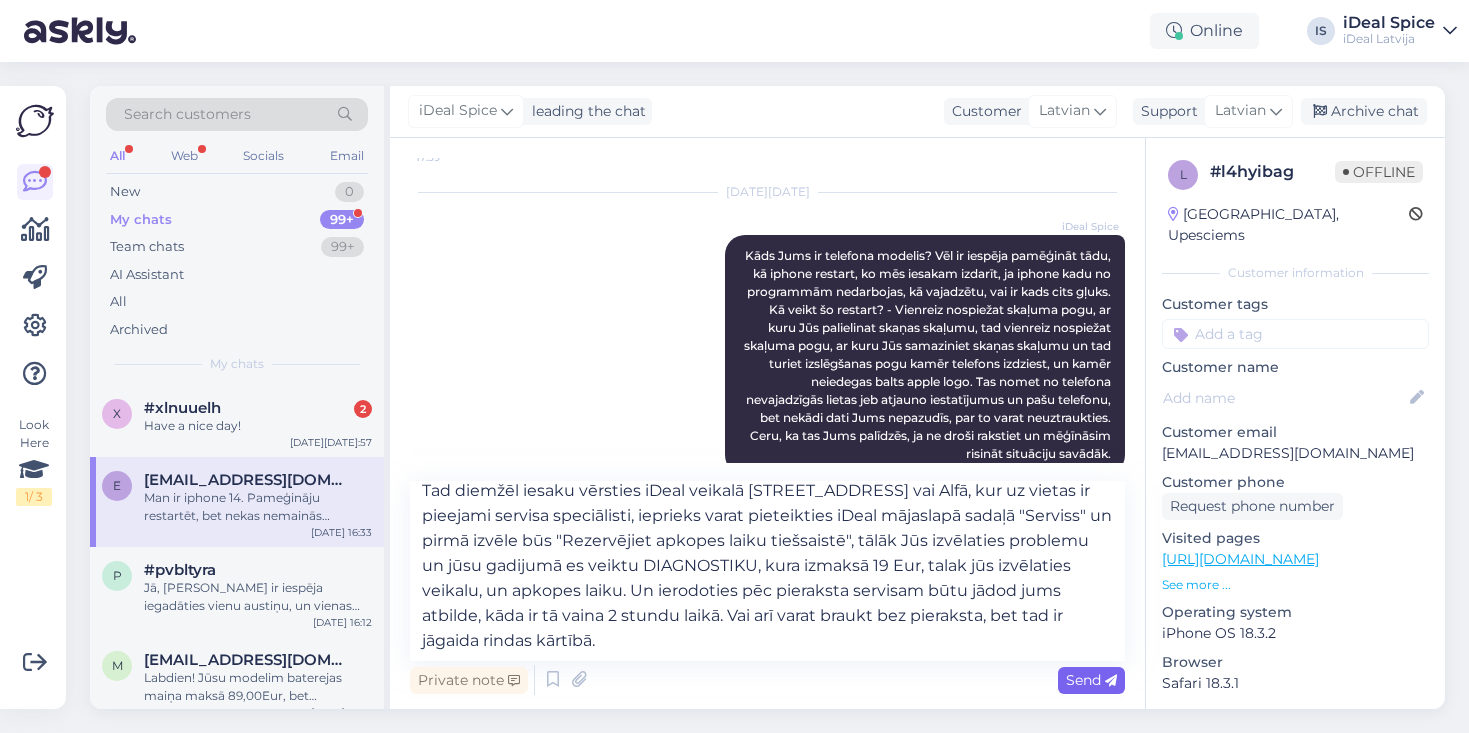 click on "Send" at bounding box center (1091, 680) 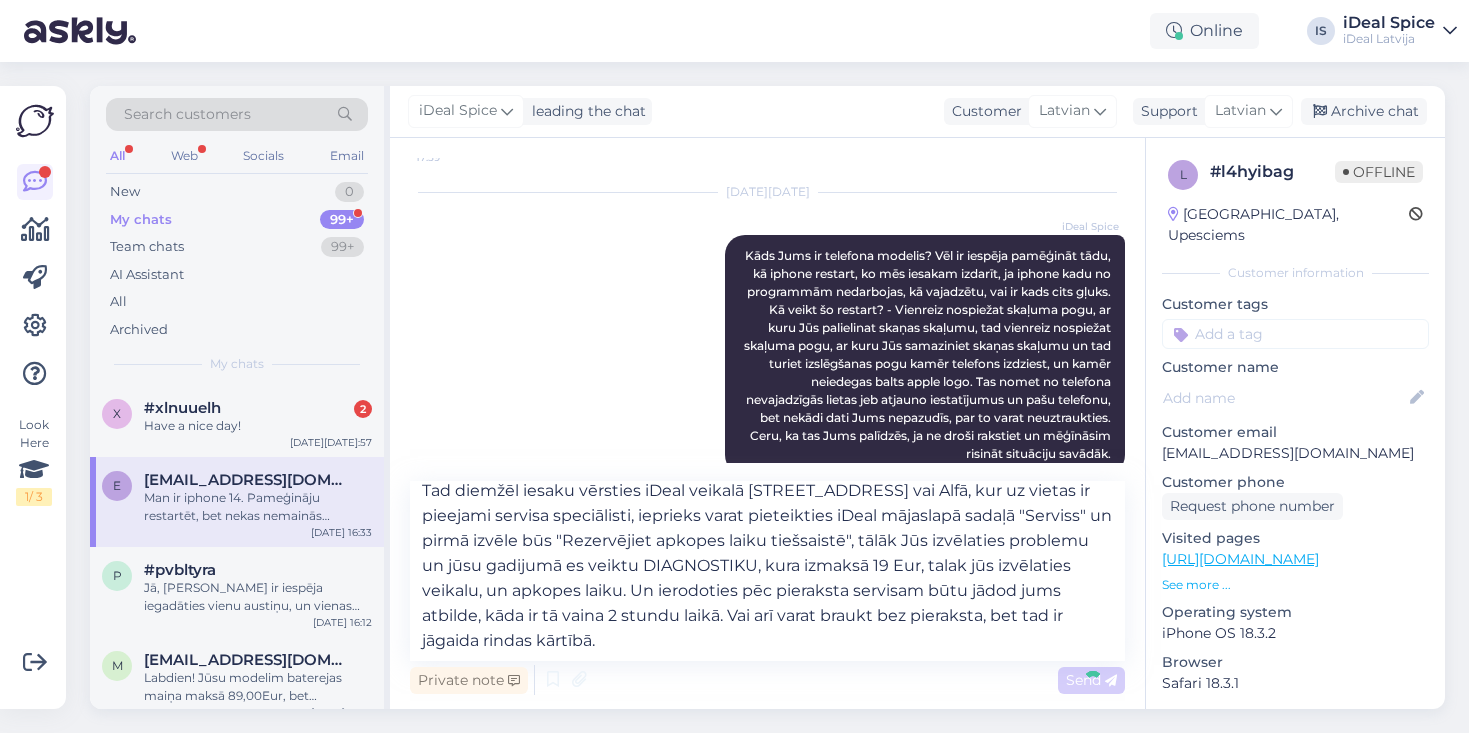 type 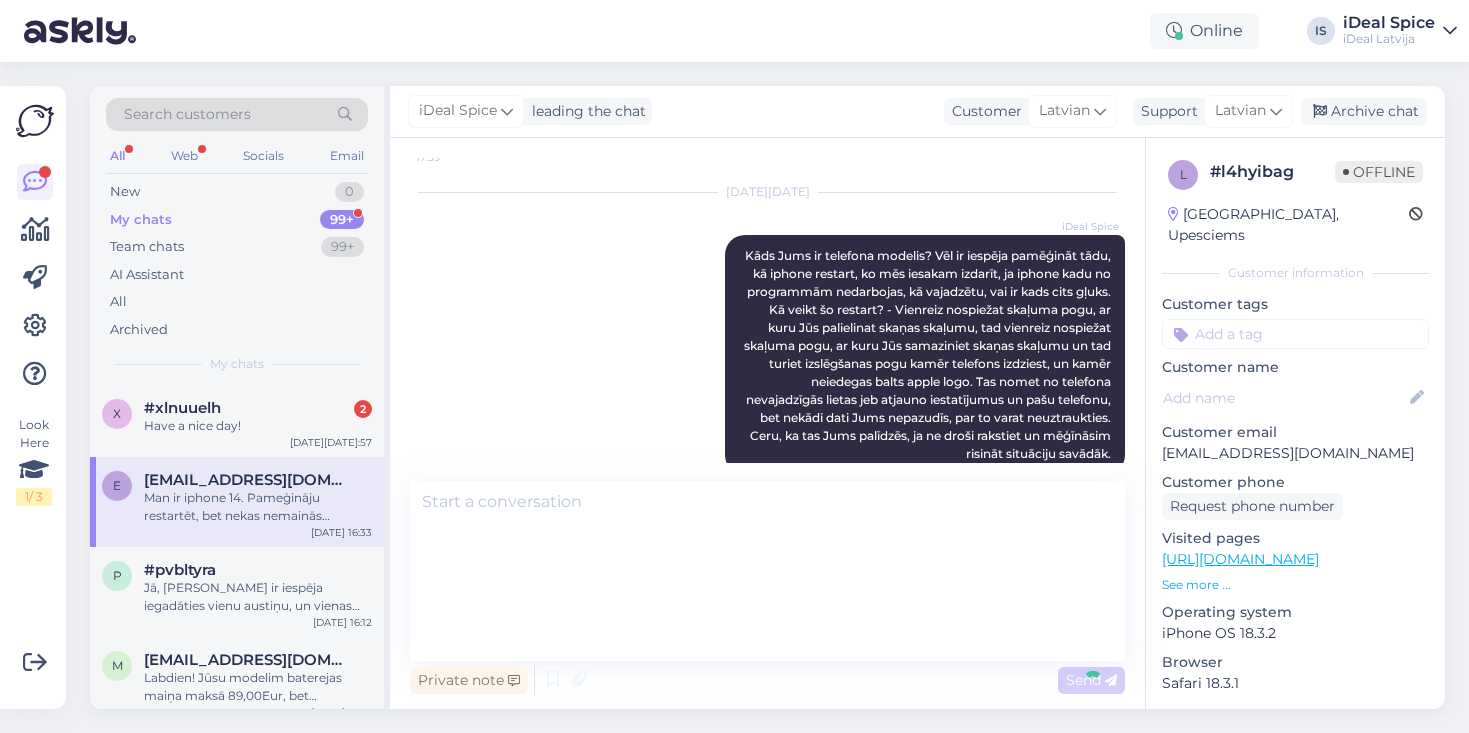 scroll, scrollTop: 797, scrollLeft: 0, axis: vertical 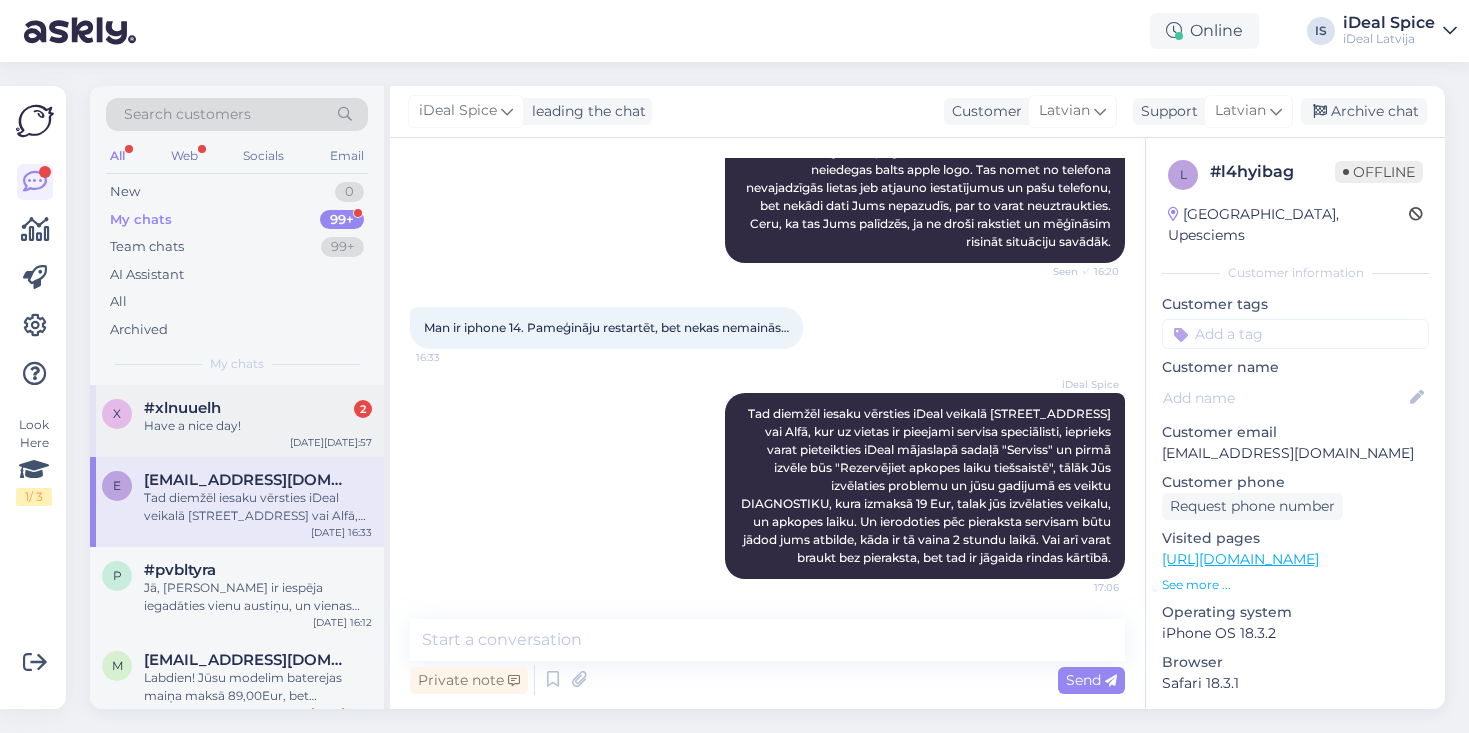 click on "Have a nice day!" at bounding box center [258, 426] 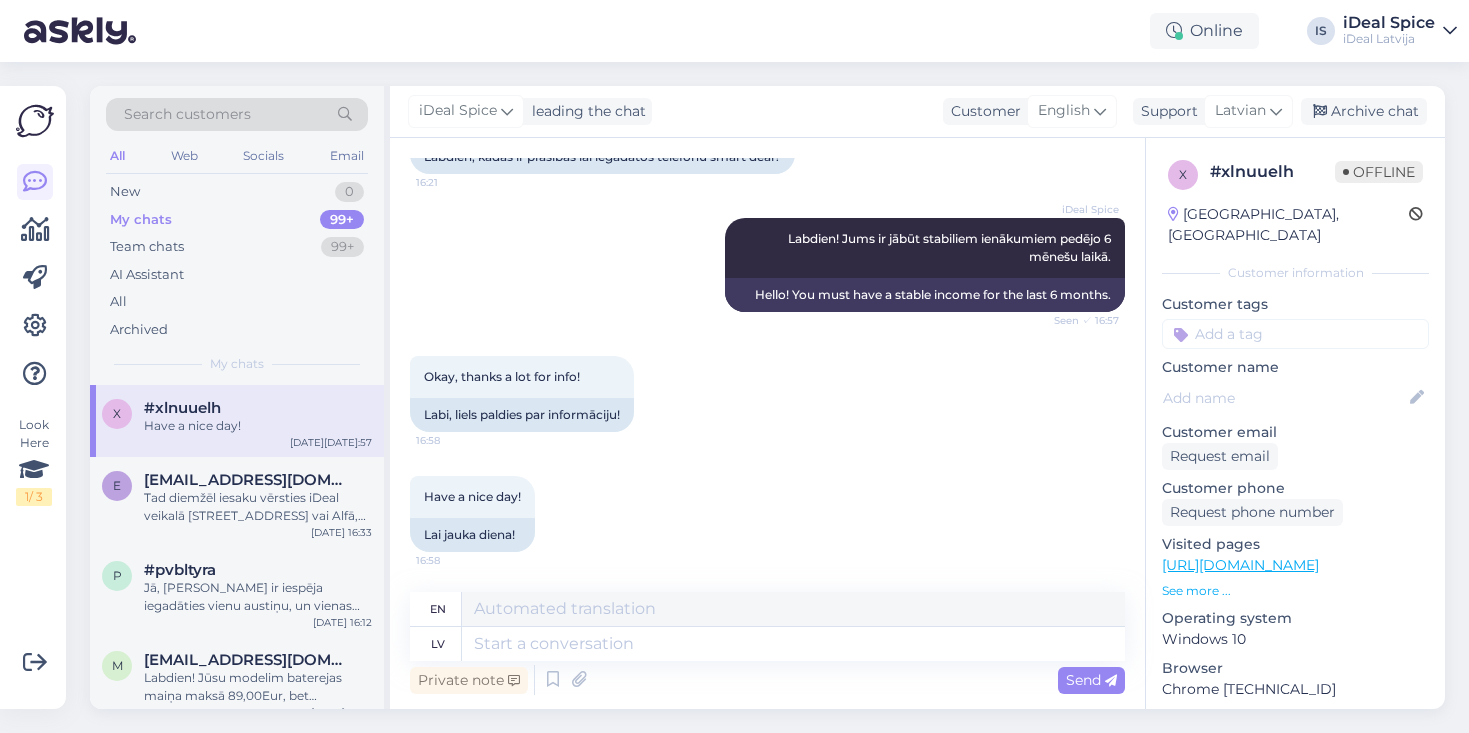 scroll, scrollTop: 166, scrollLeft: 0, axis: vertical 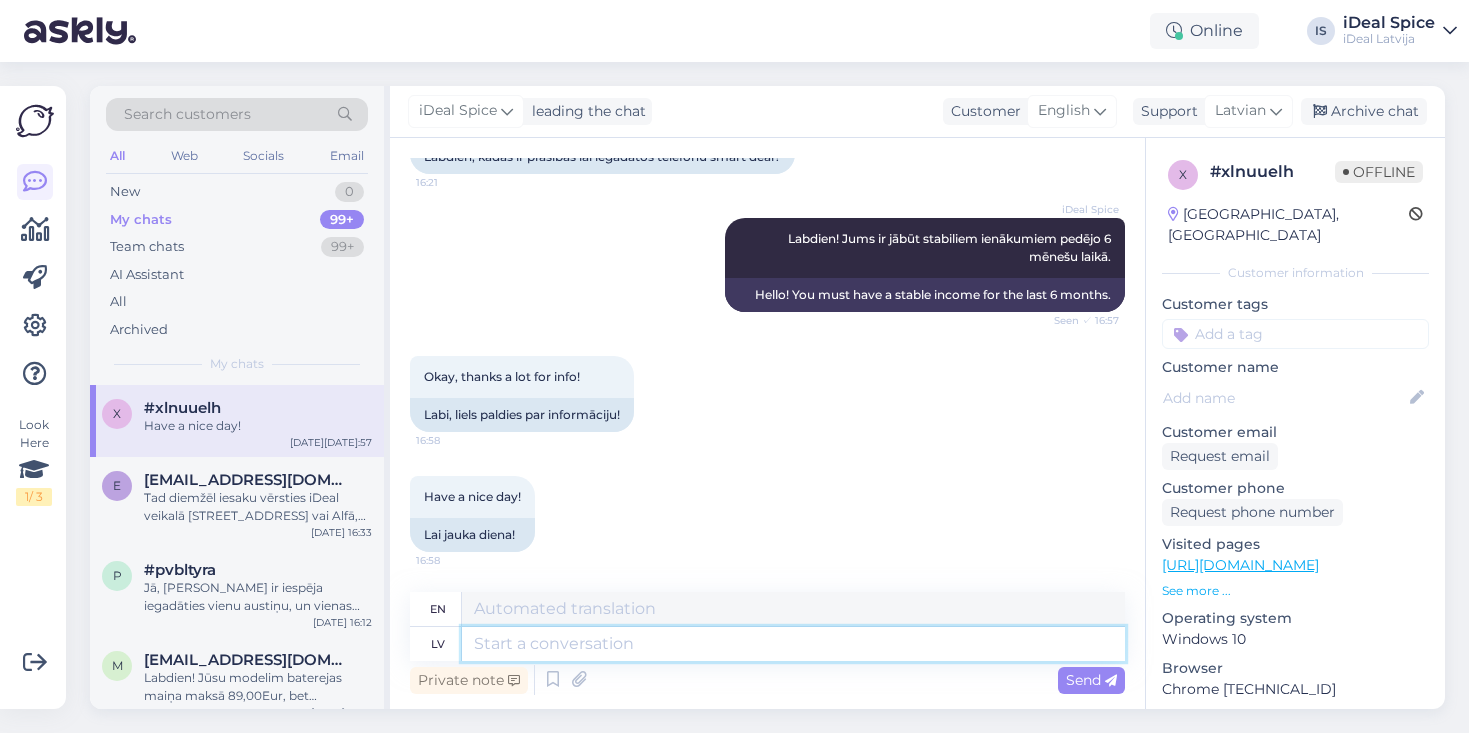 click at bounding box center (793, 644) 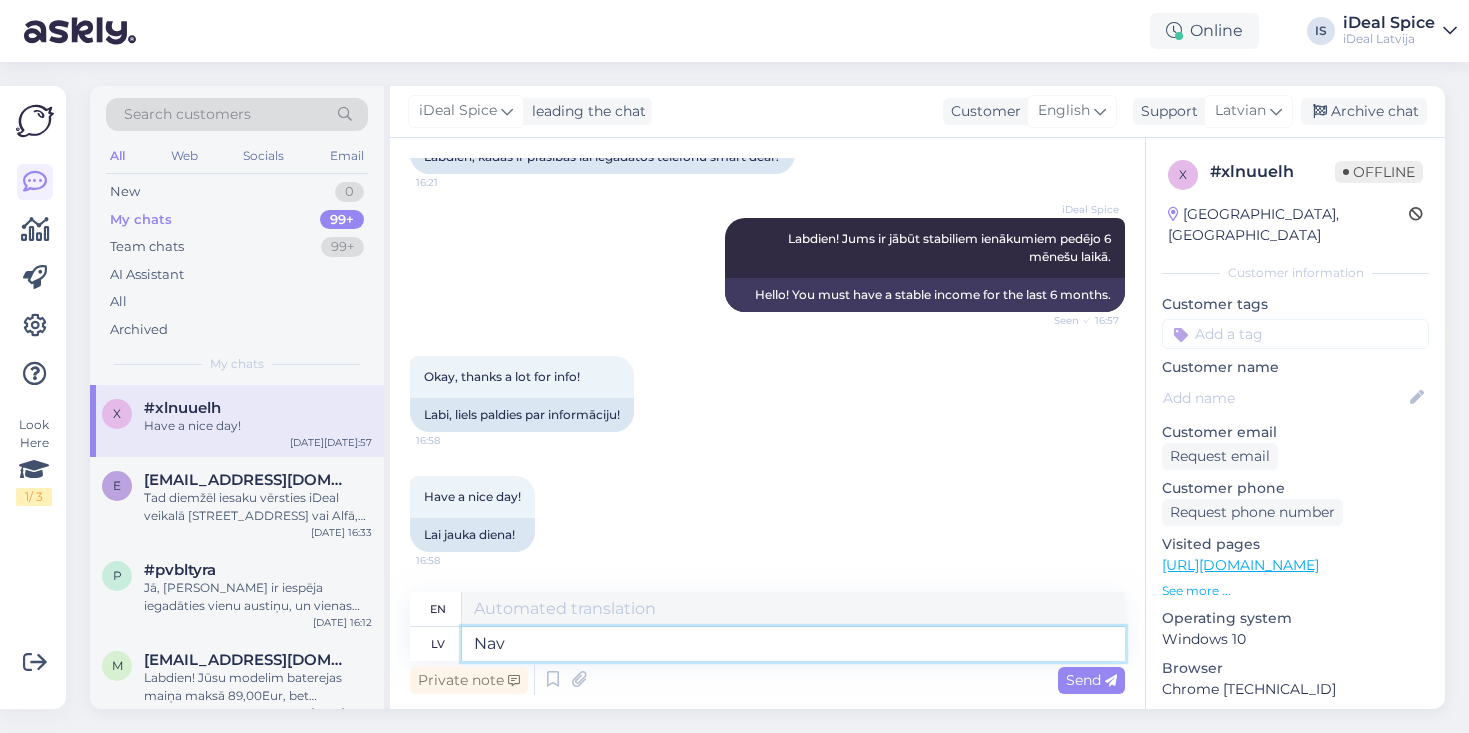 type on "Nav" 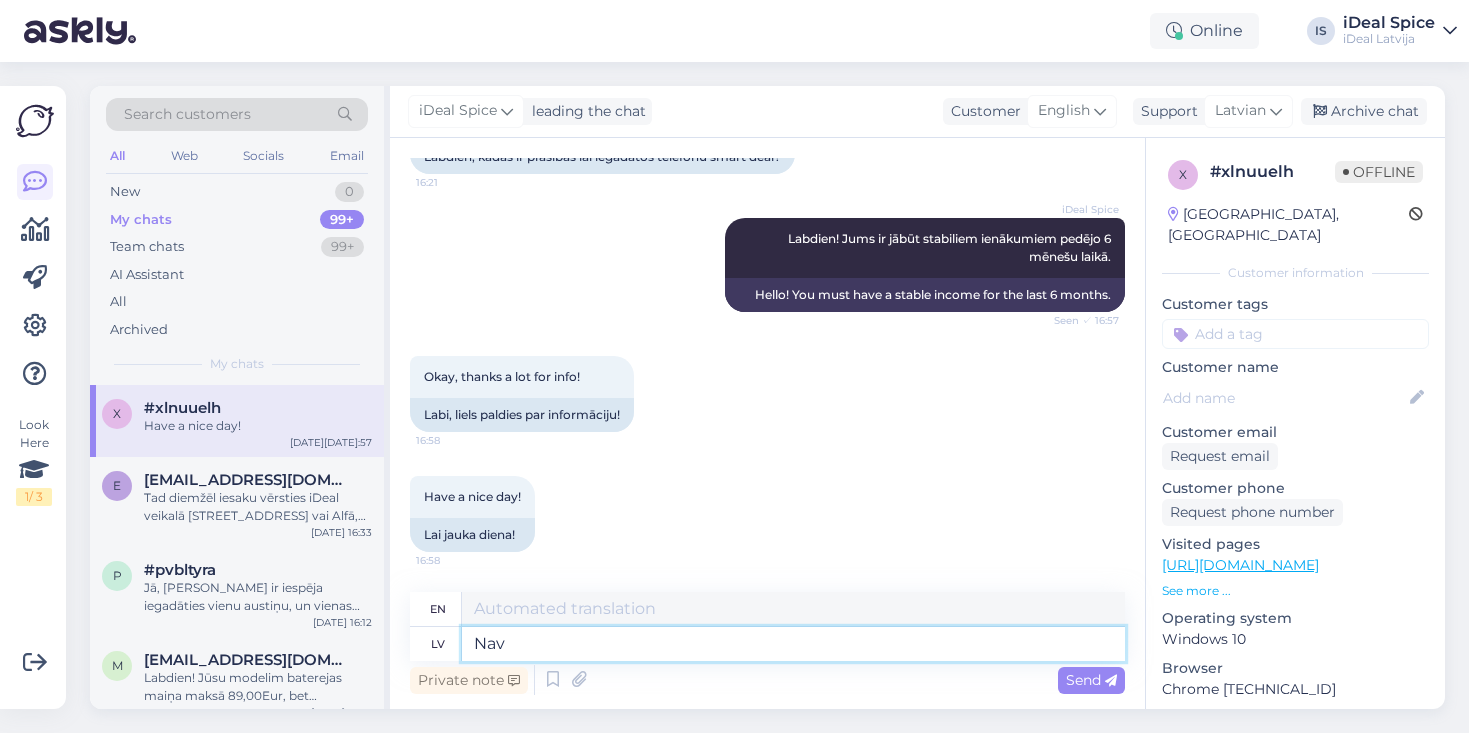 type on "None" 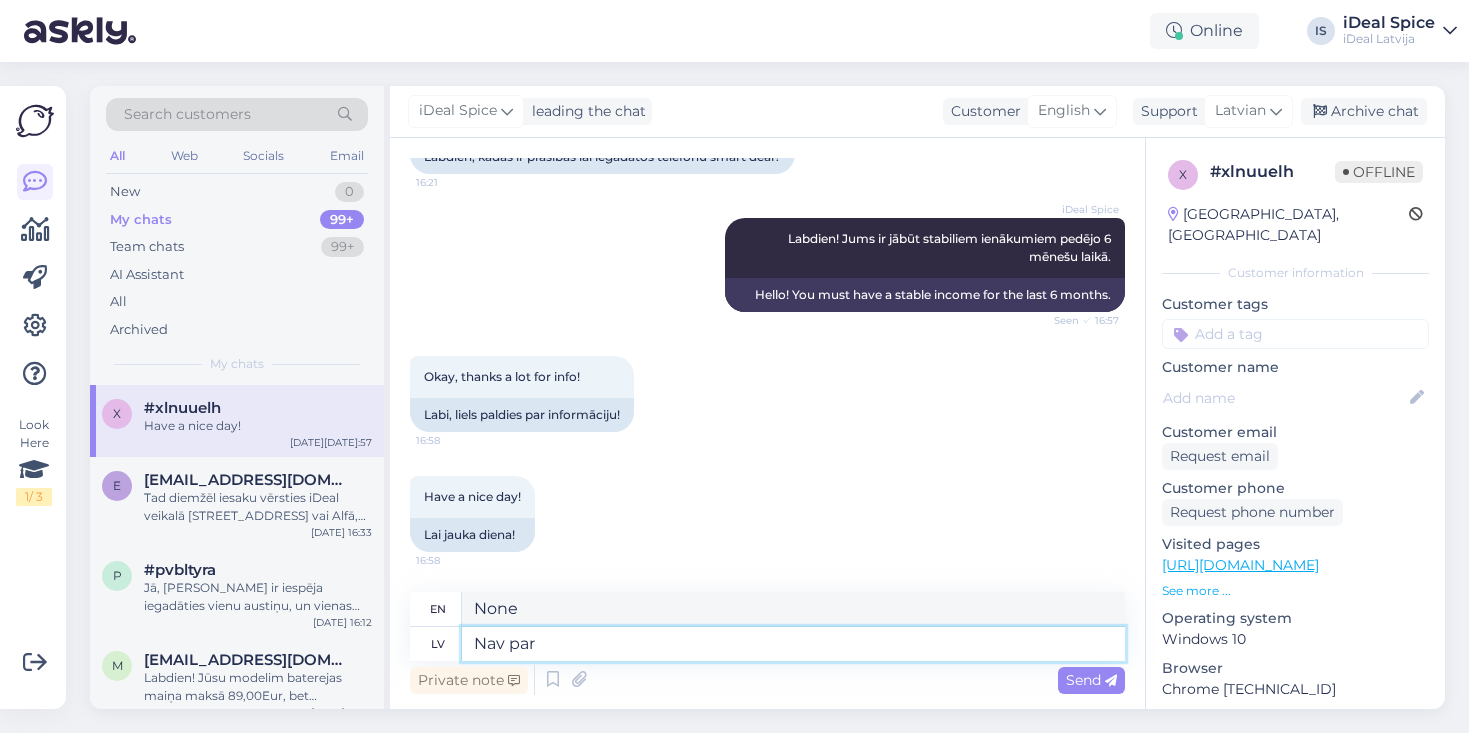 type on "Nav par" 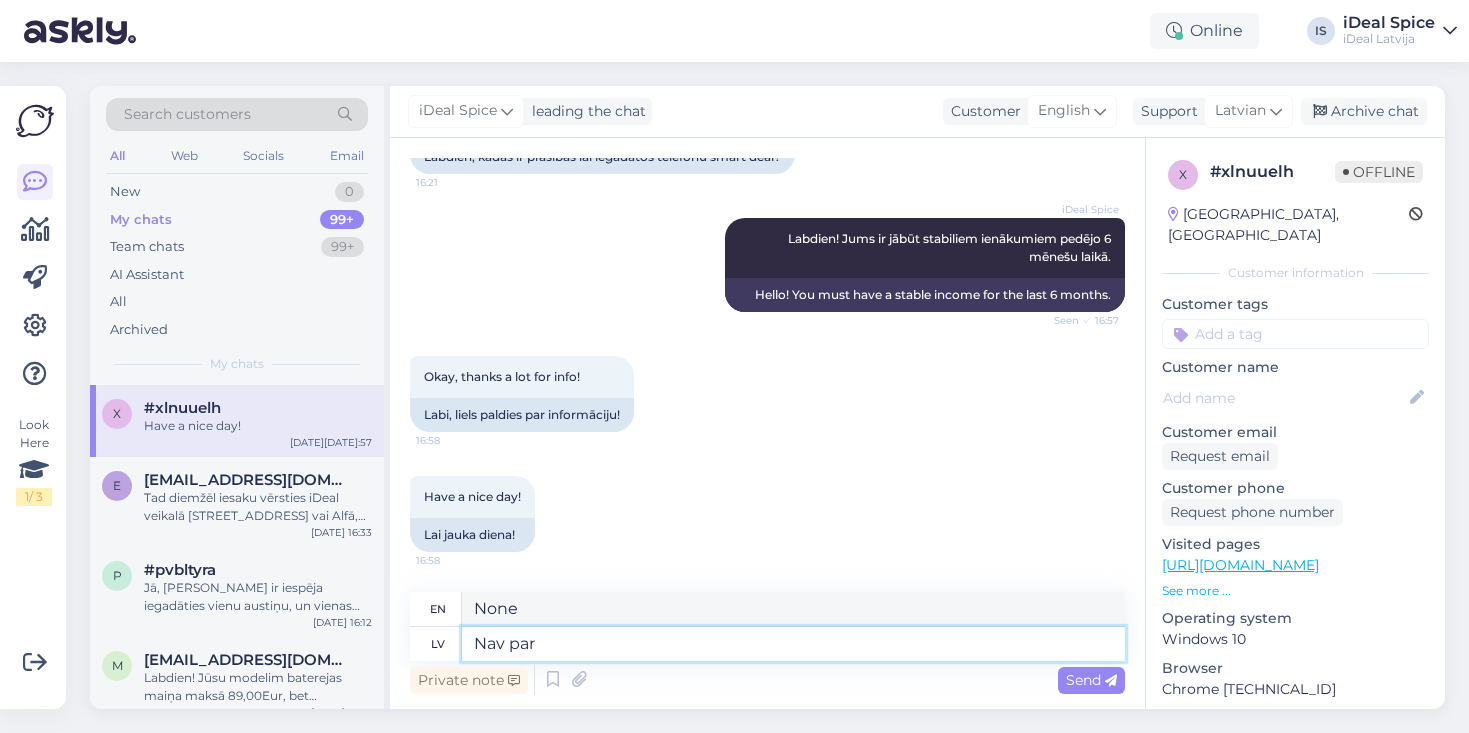 type on "Not for" 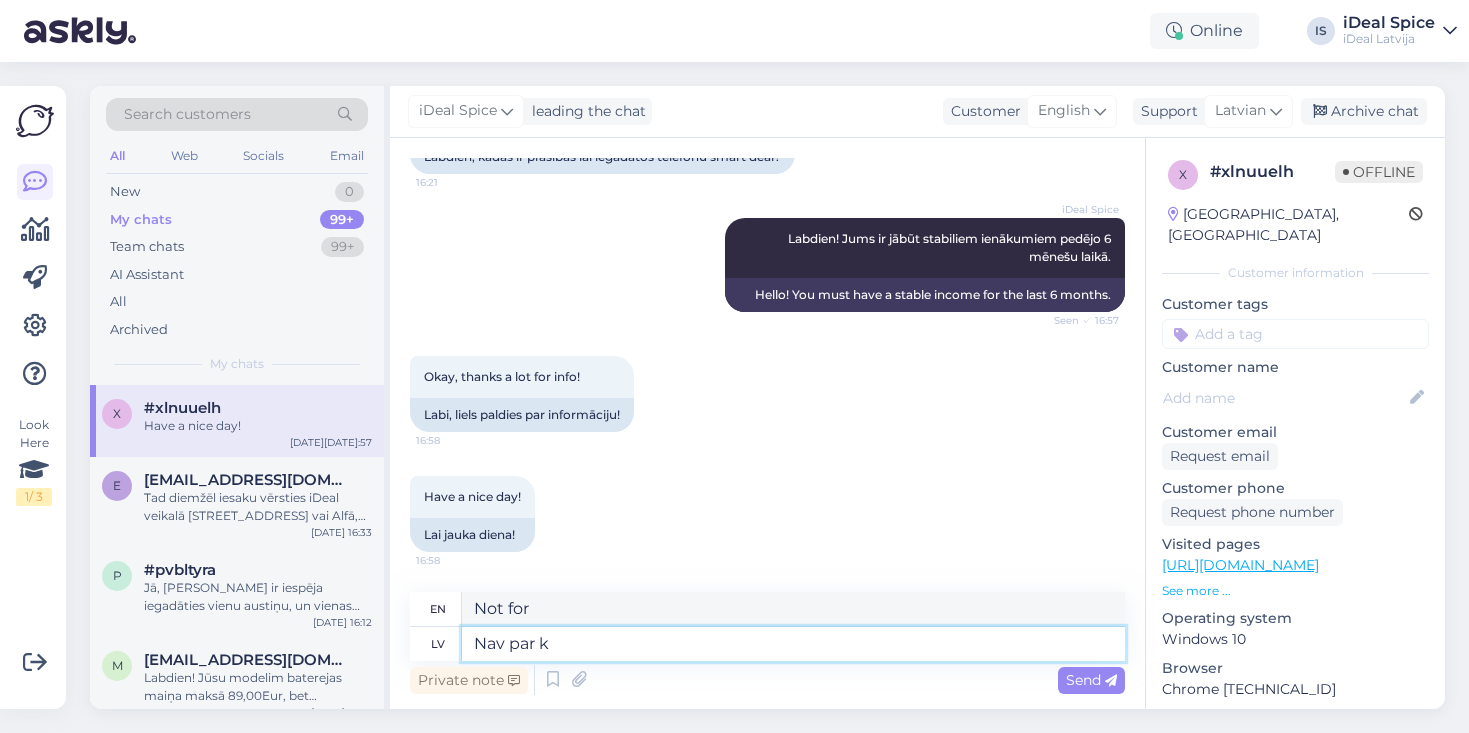 type on "Nav par ko" 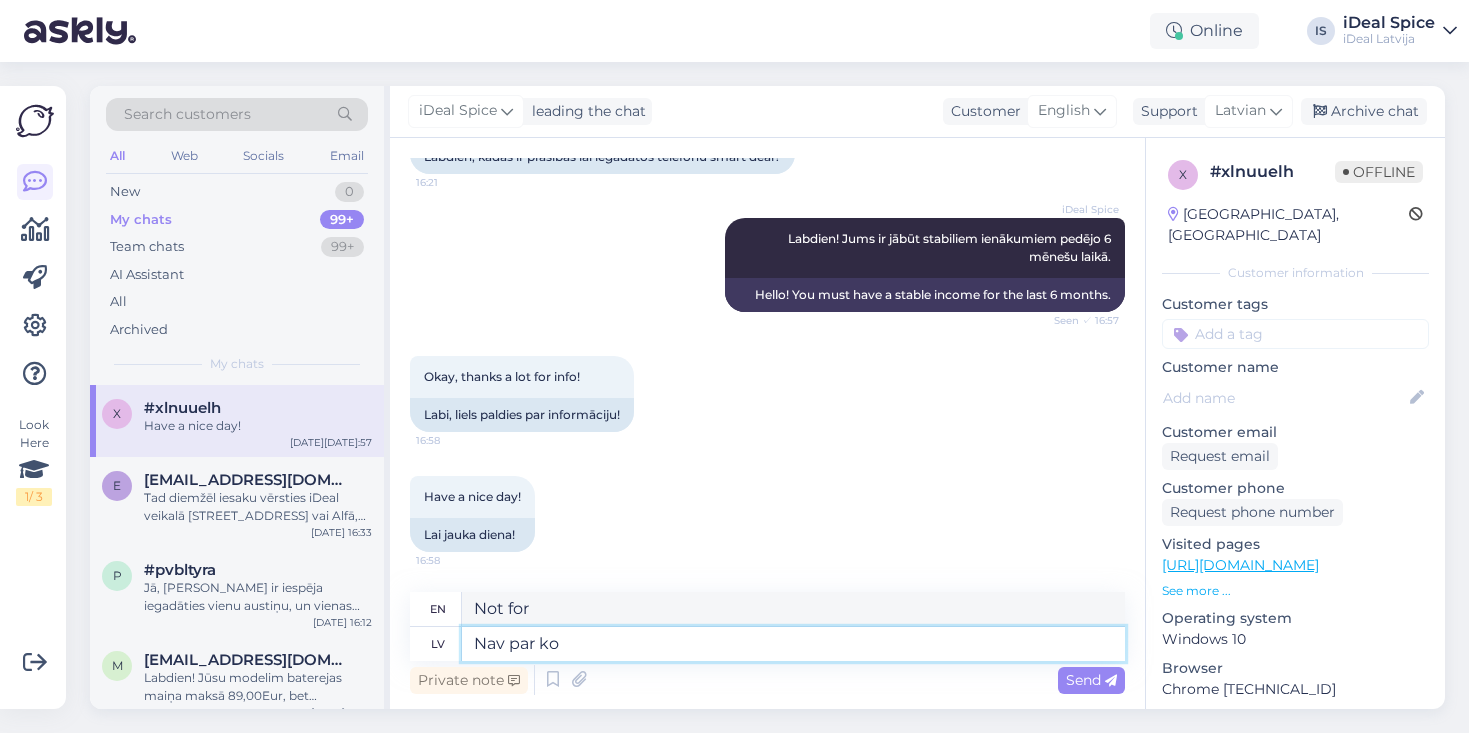 type on "Nothing to do" 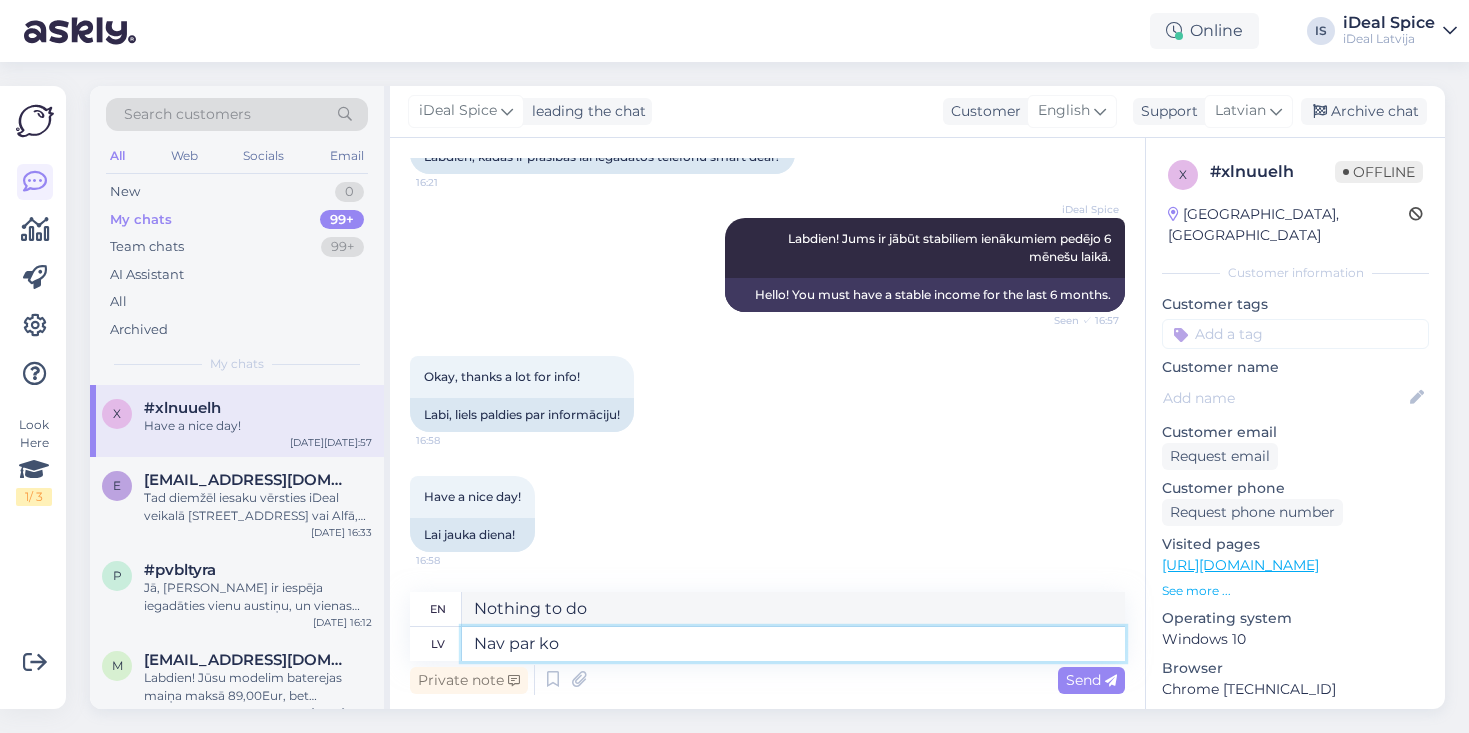 type on "Nav par ko!" 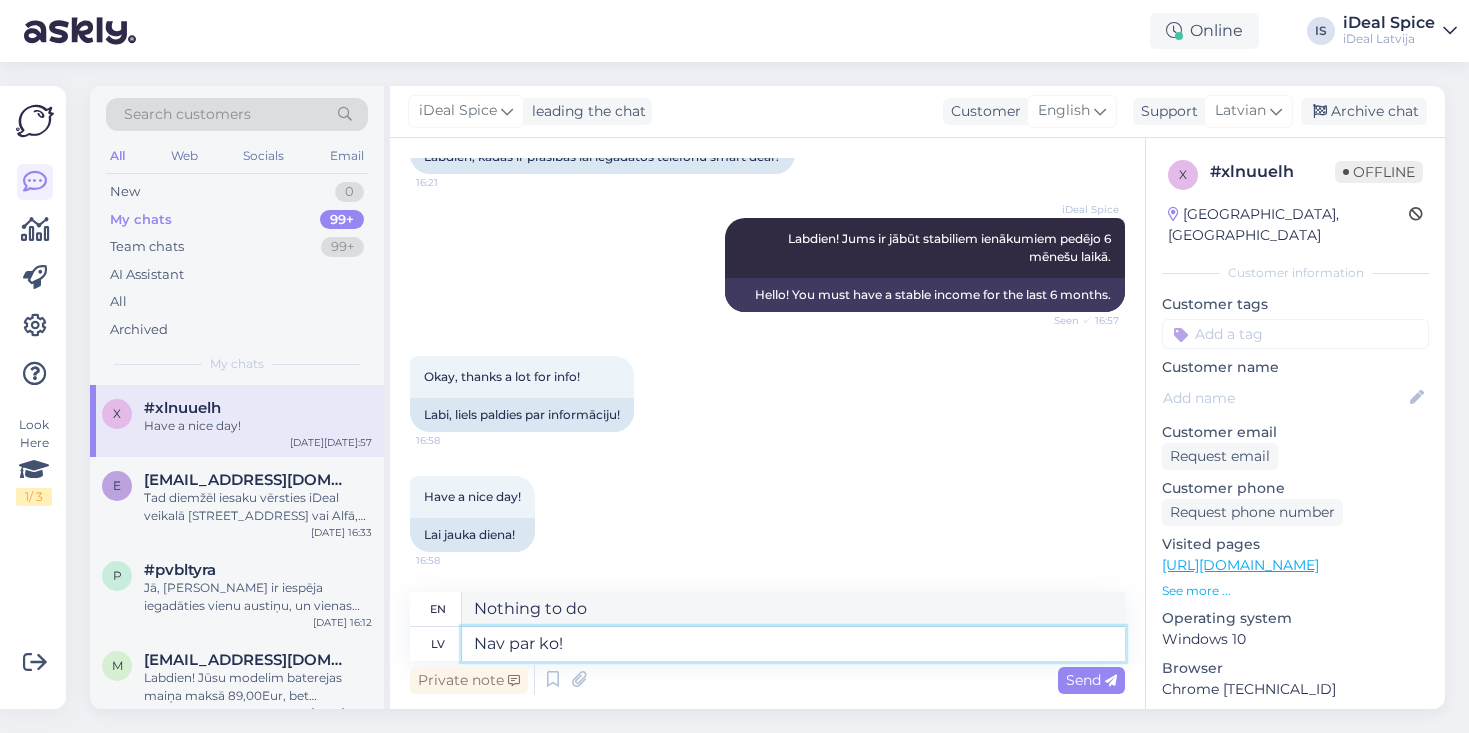 type on "It's okay!" 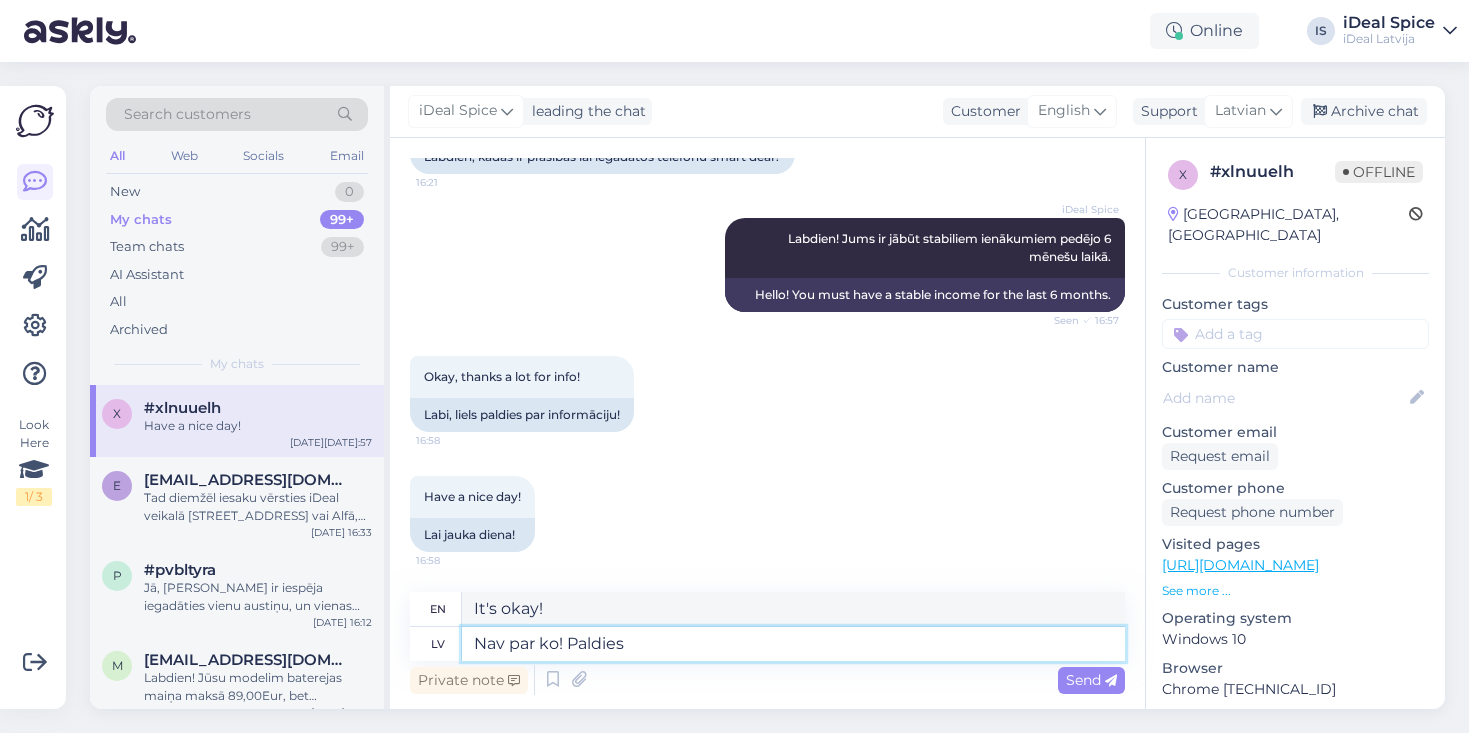 type on "Nav par ko! Paldies" 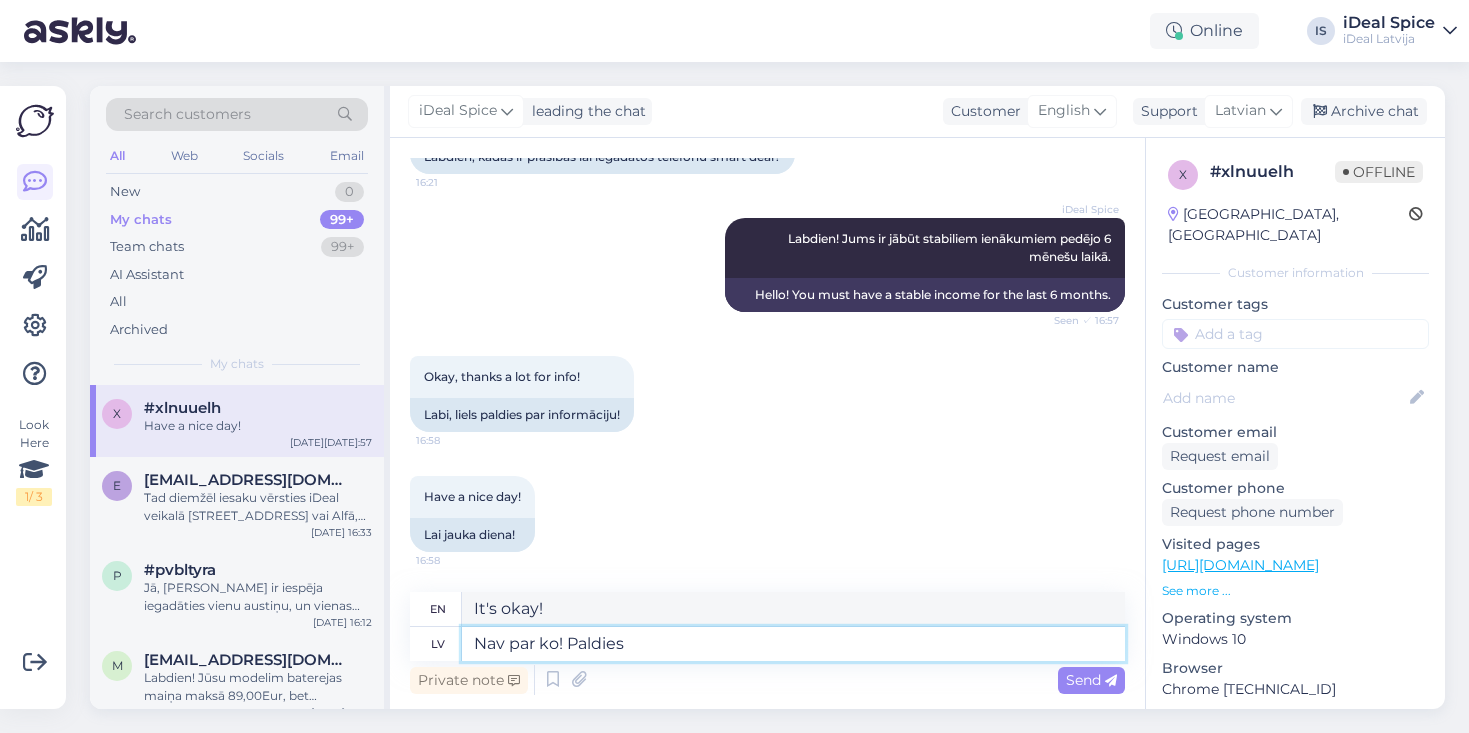 type on "You're welcome! Thank you." 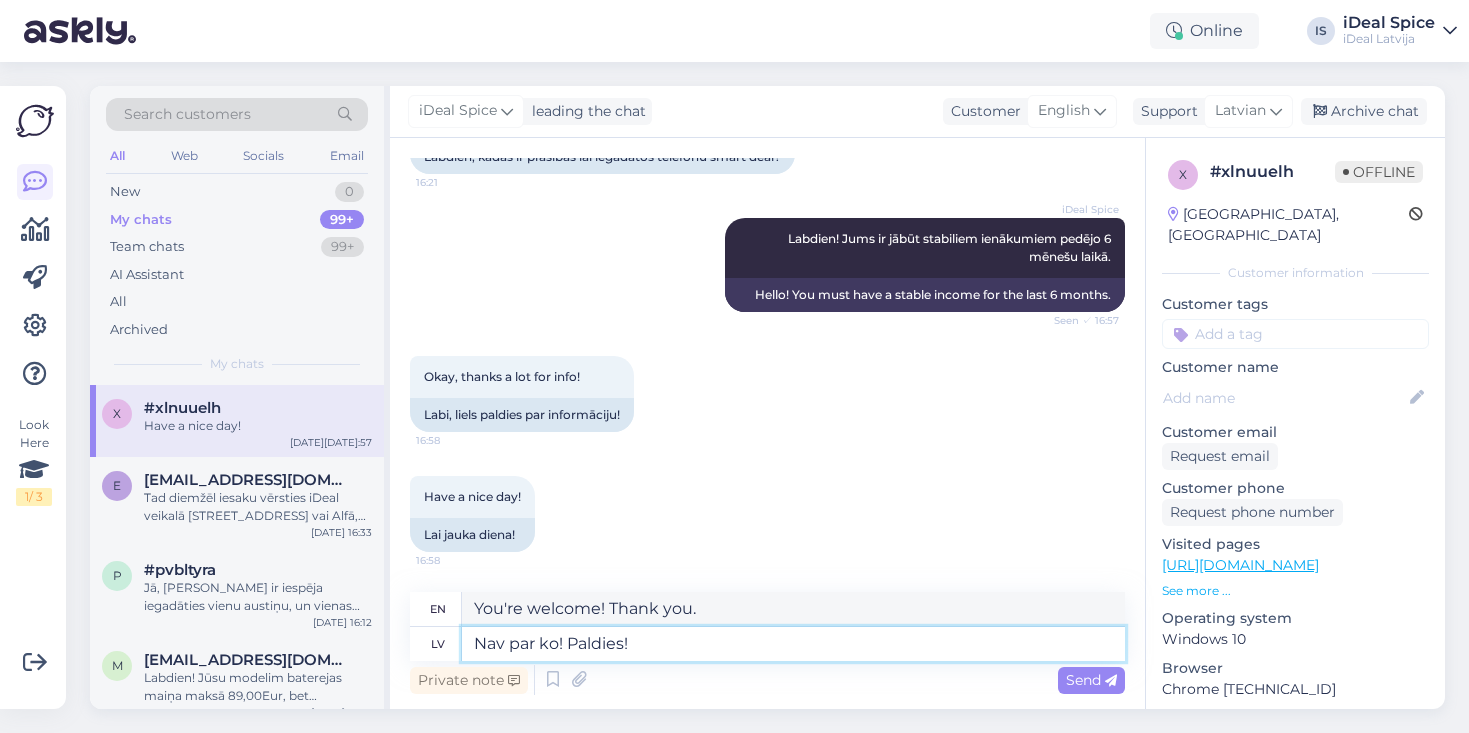 type on "Nav par ko! Paldies! J" 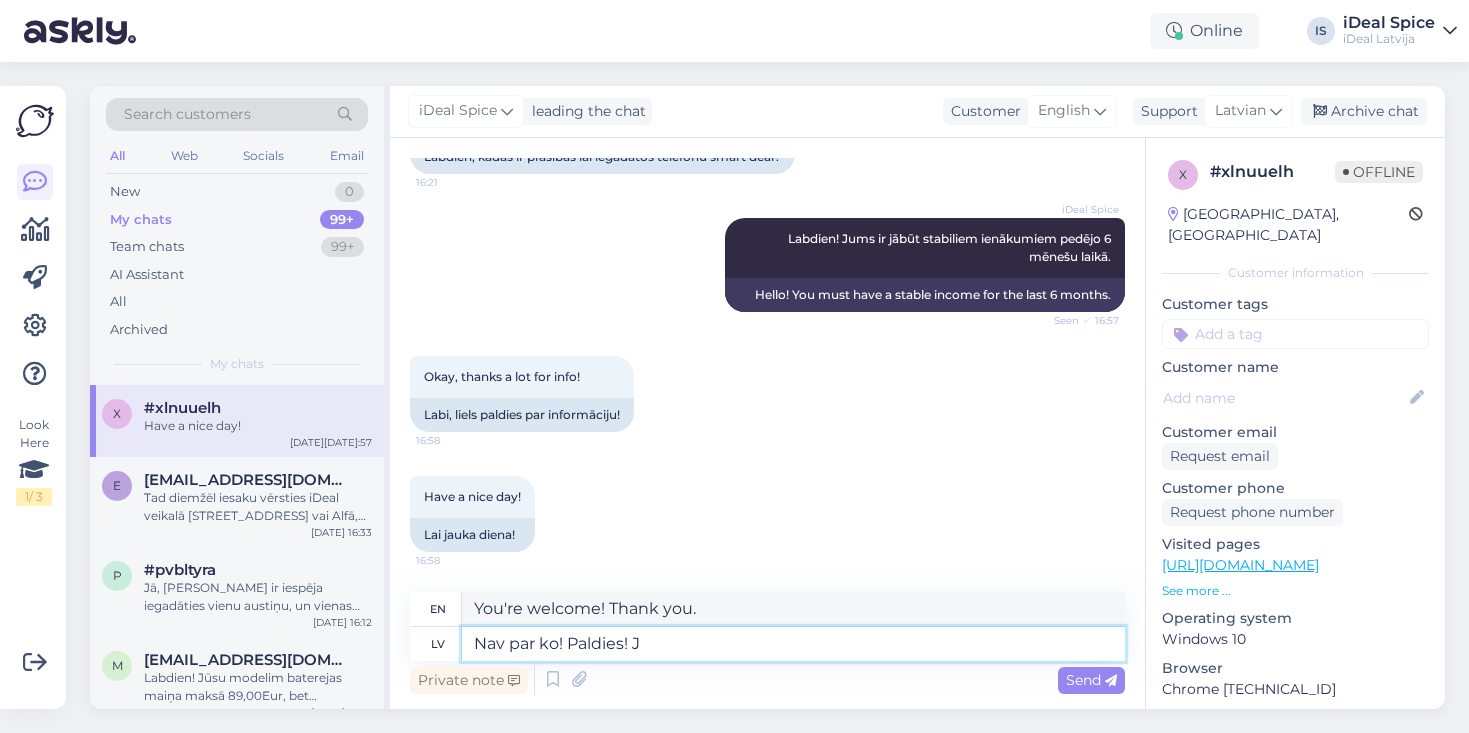 type on "You're welcome! Thank you!" 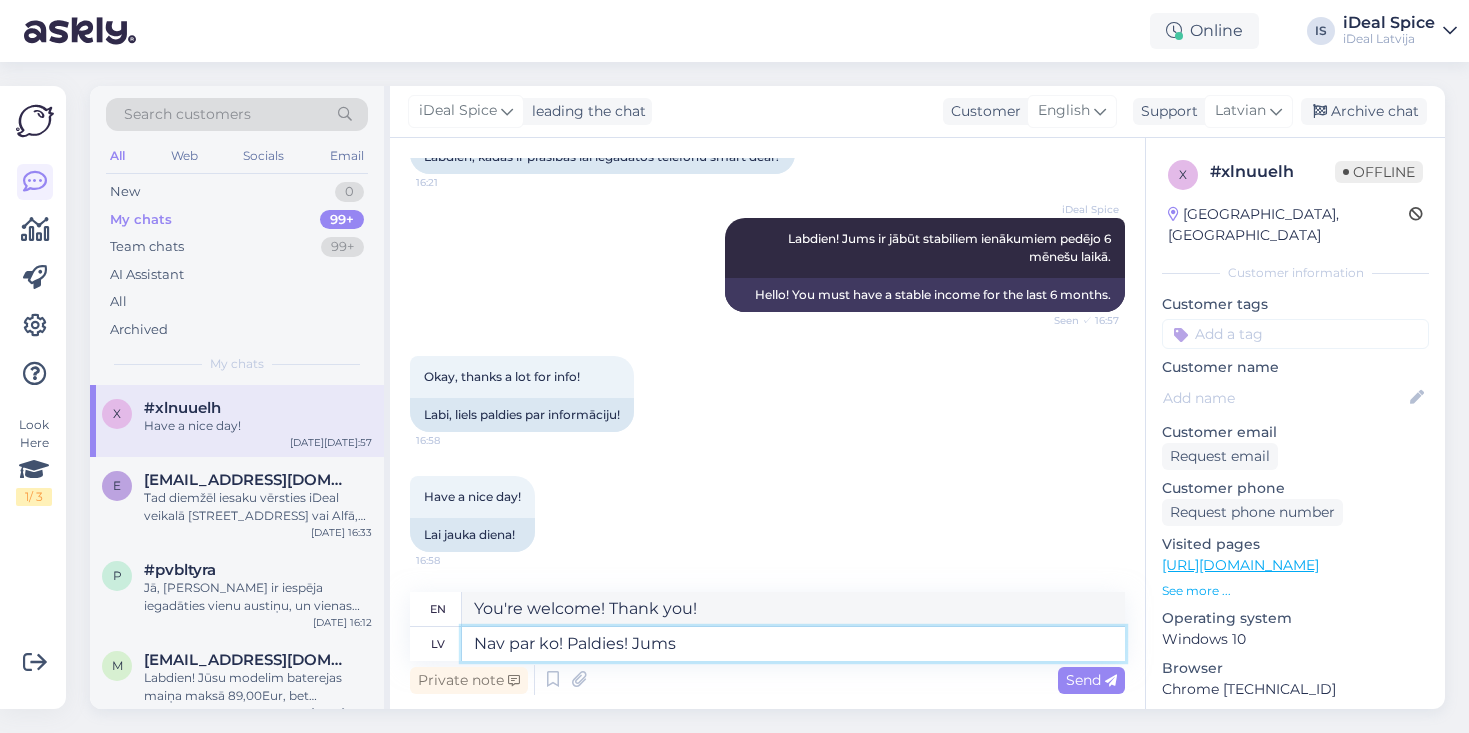 type on "Nav par ko! Paldies! Jums a" 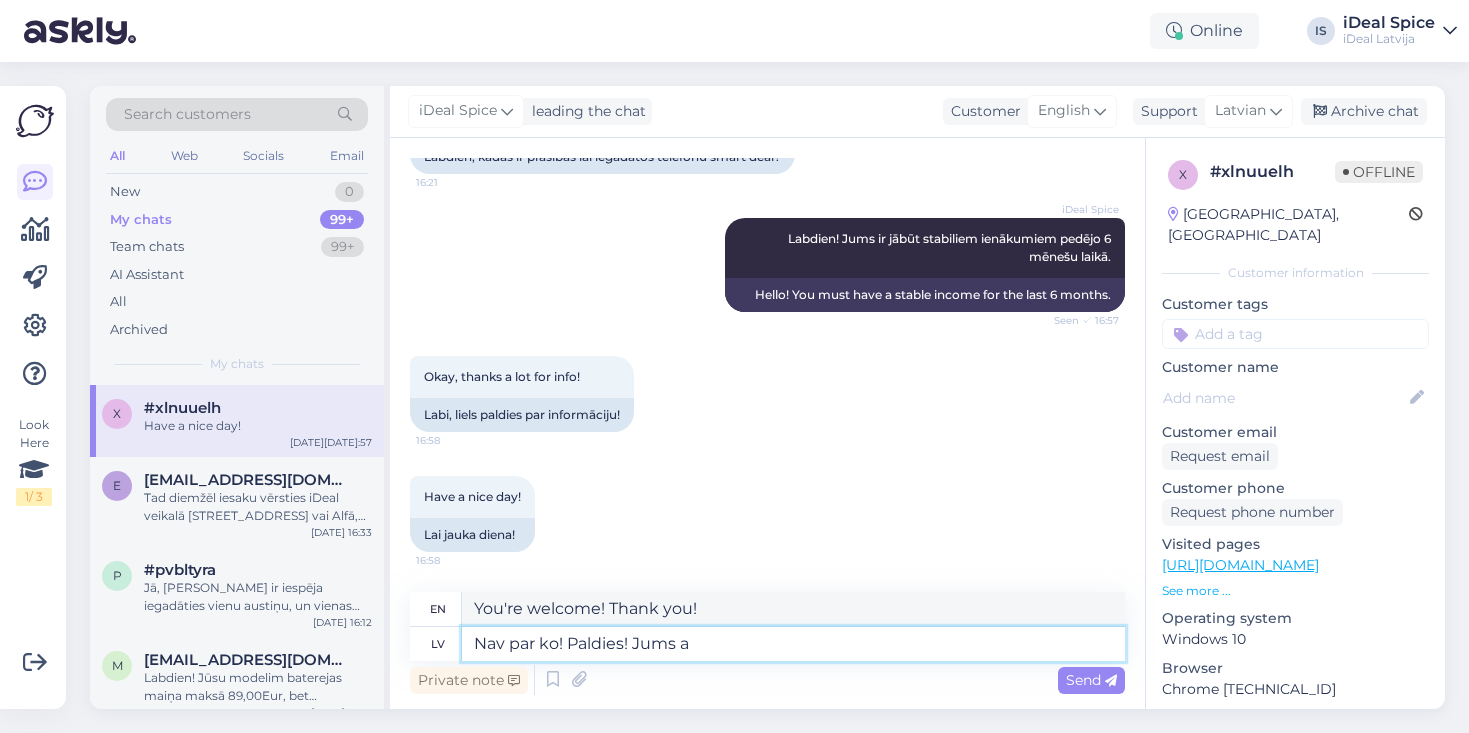 type on "You're welcome! Thank you! To you" 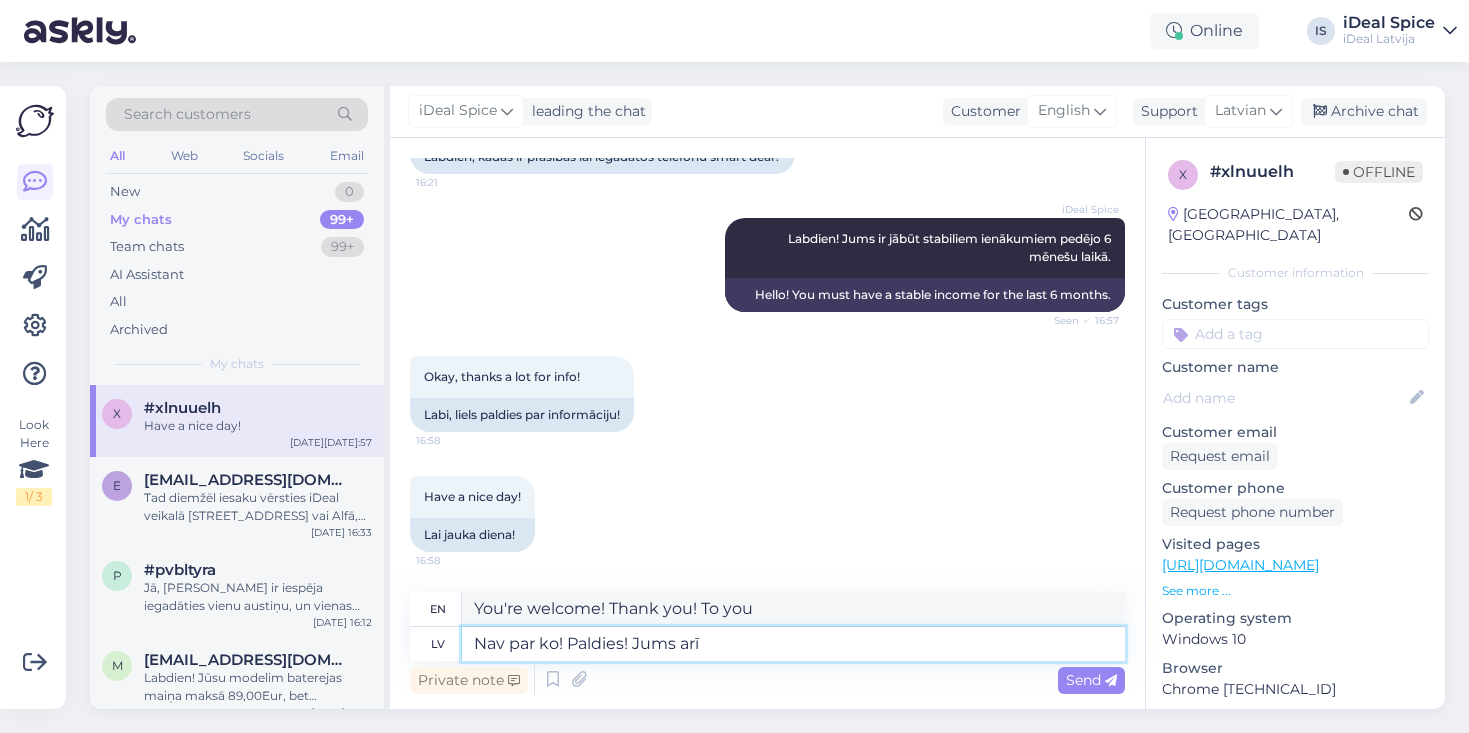 type on "Nav par ko! Paldies! Jums arī" 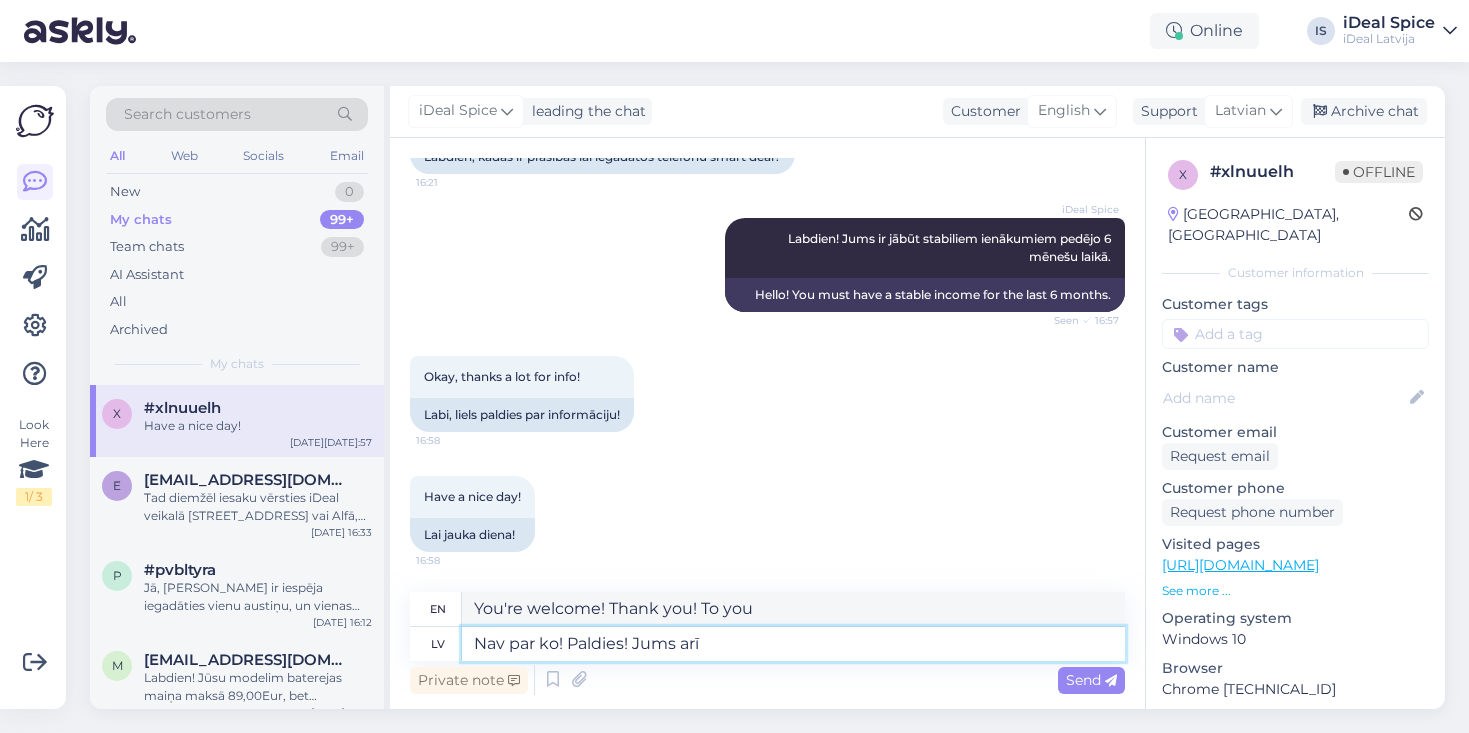 type on "You're welcome! Thank you! You too" 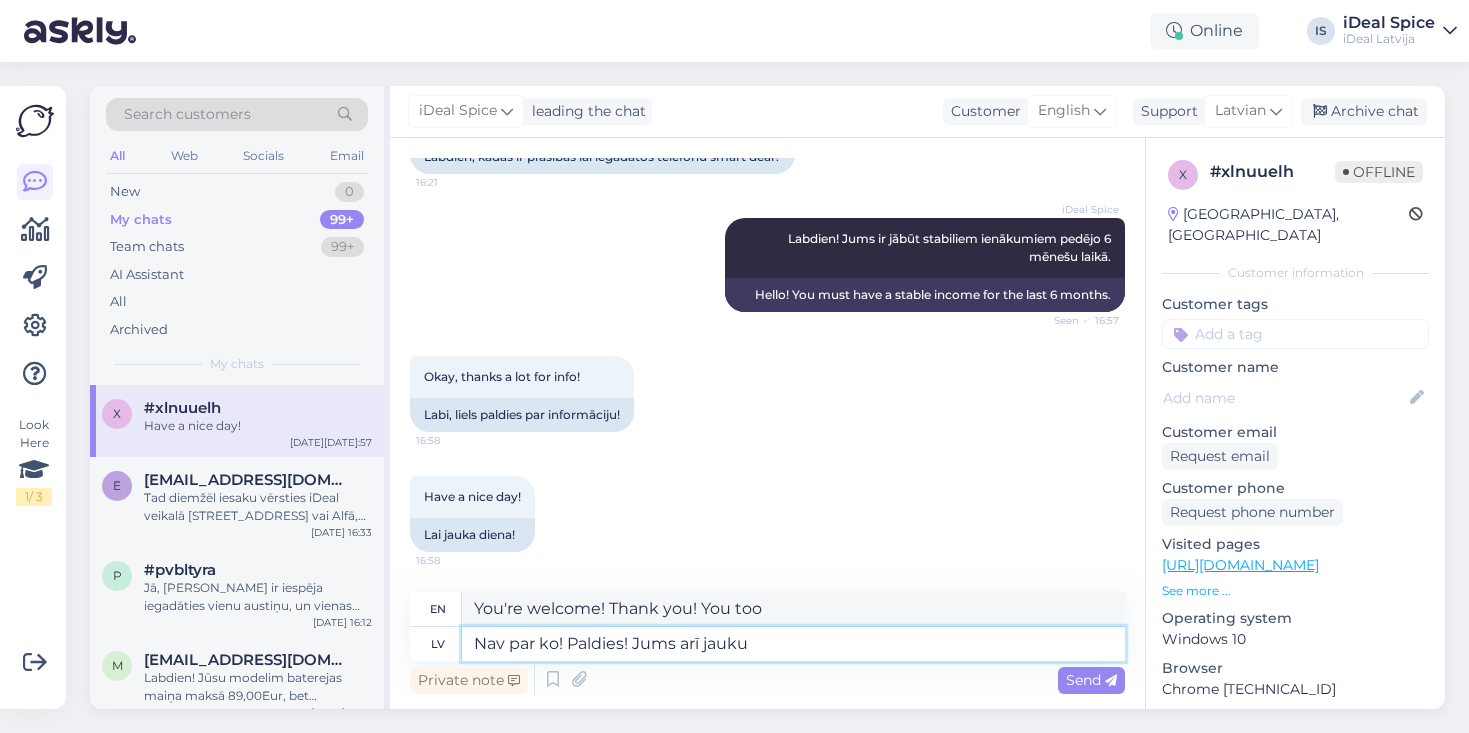 type on "Nav par ko! Paldies! Jums arī jauku d" 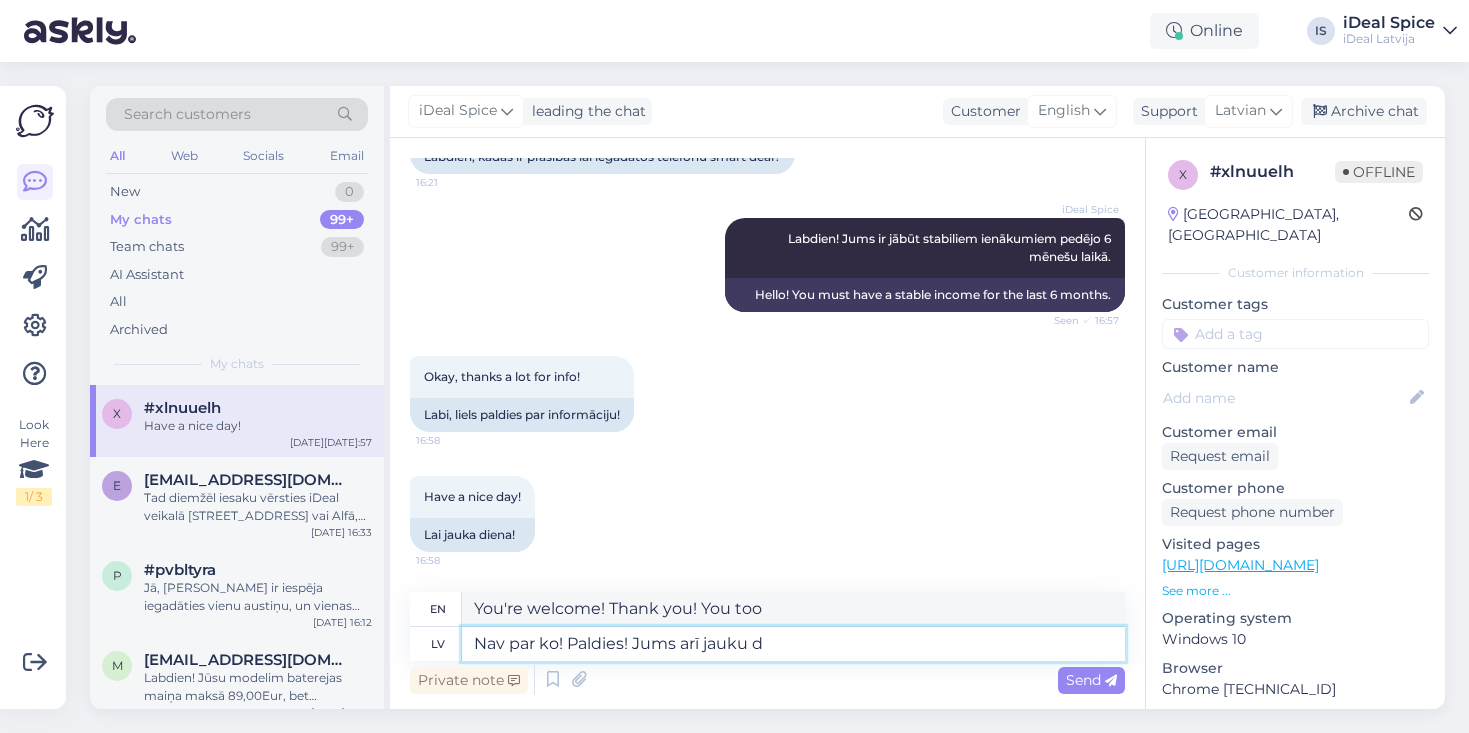 type on "You're welcome! Thank you! Have a nice day too" 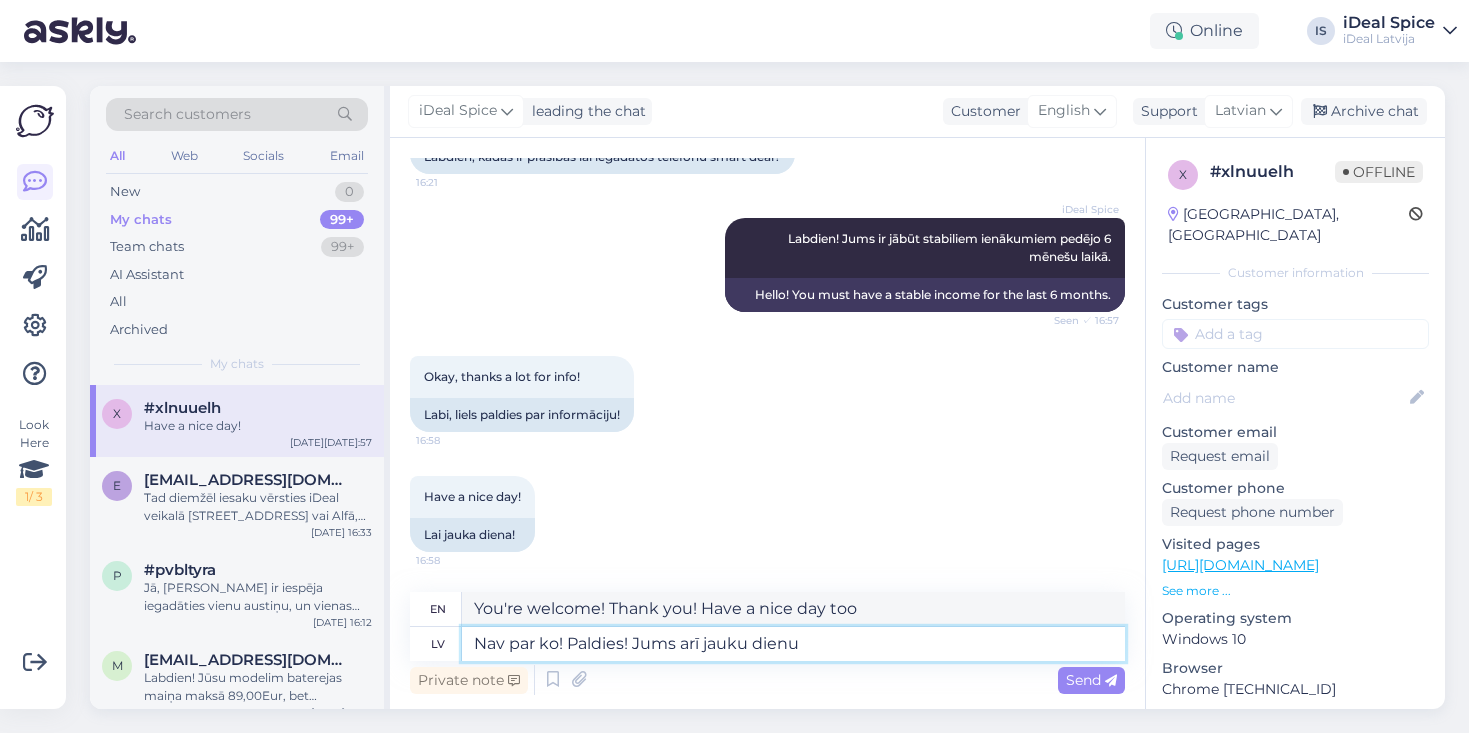 type on "Nav par ko! Paldies! Jums arī jauku dienu!" 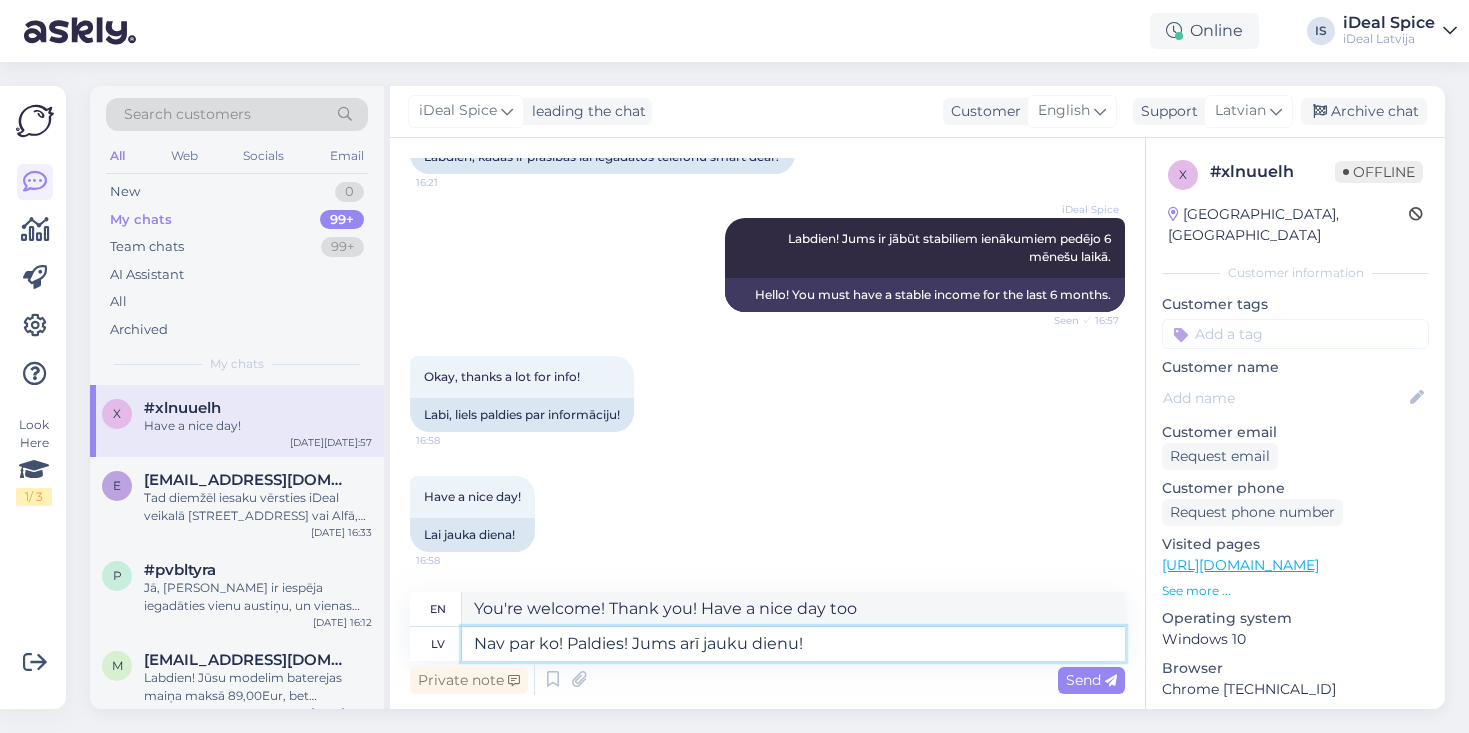type on "You're welcome! Thank you! Have a nice day too!" 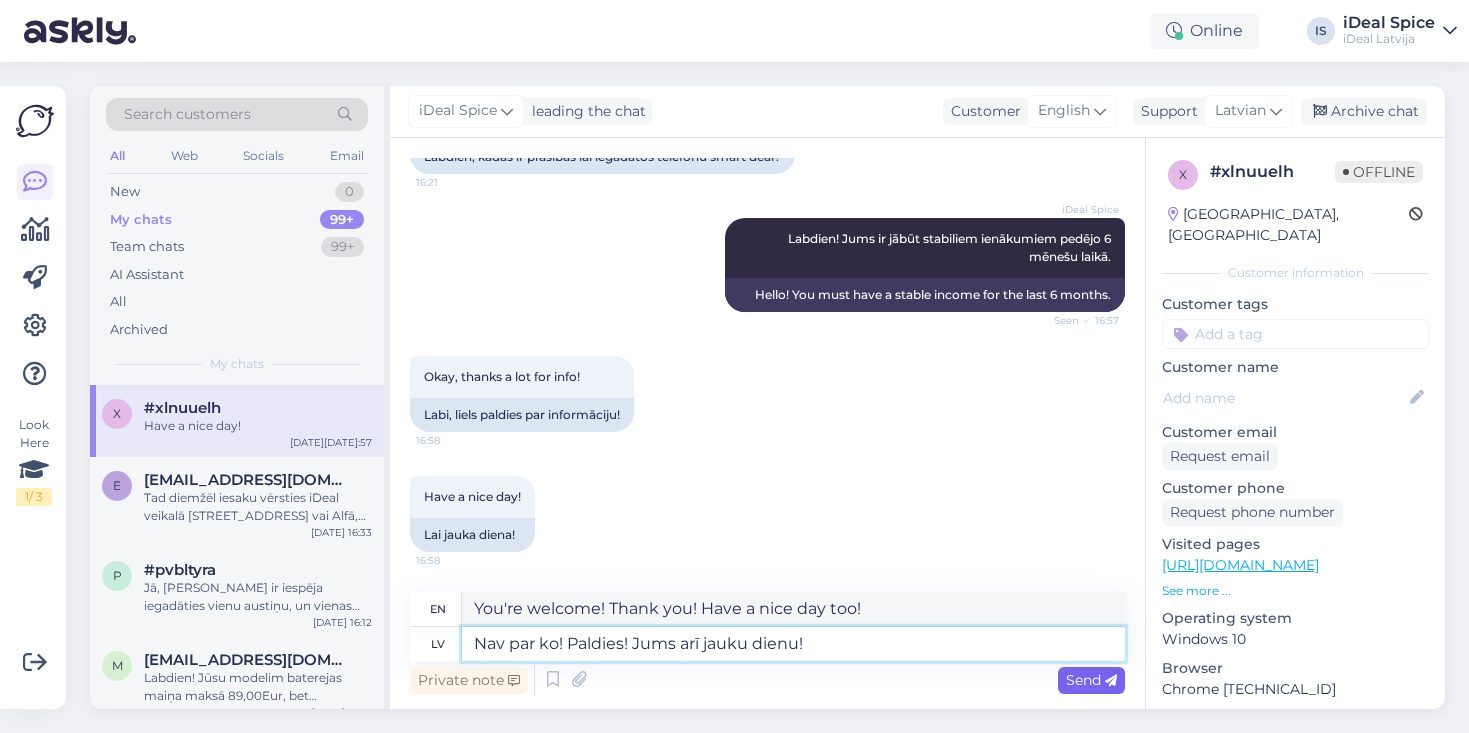 type on "Nav par ko! Paldies! Jums arī jauku dienu!" 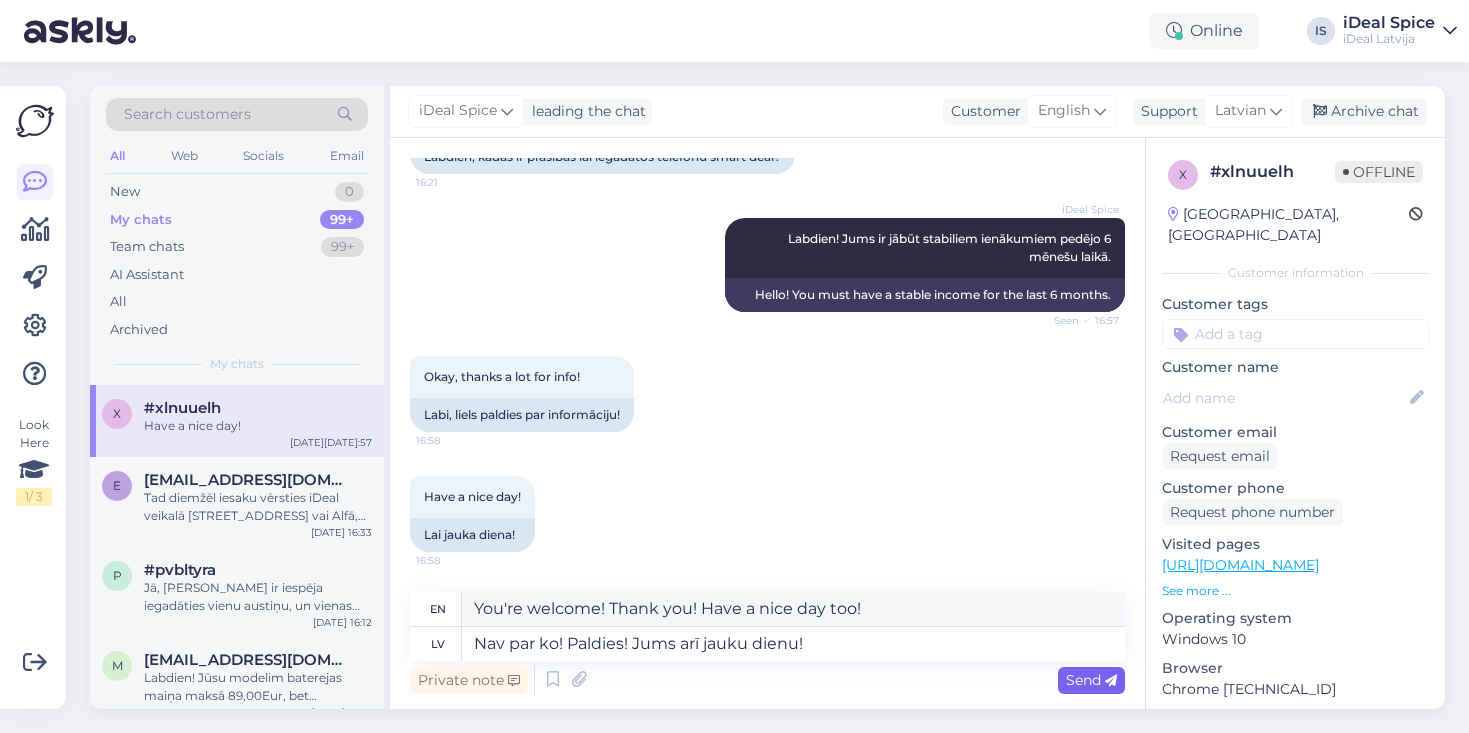 click on "Send" at bounding box center [1091, 680] 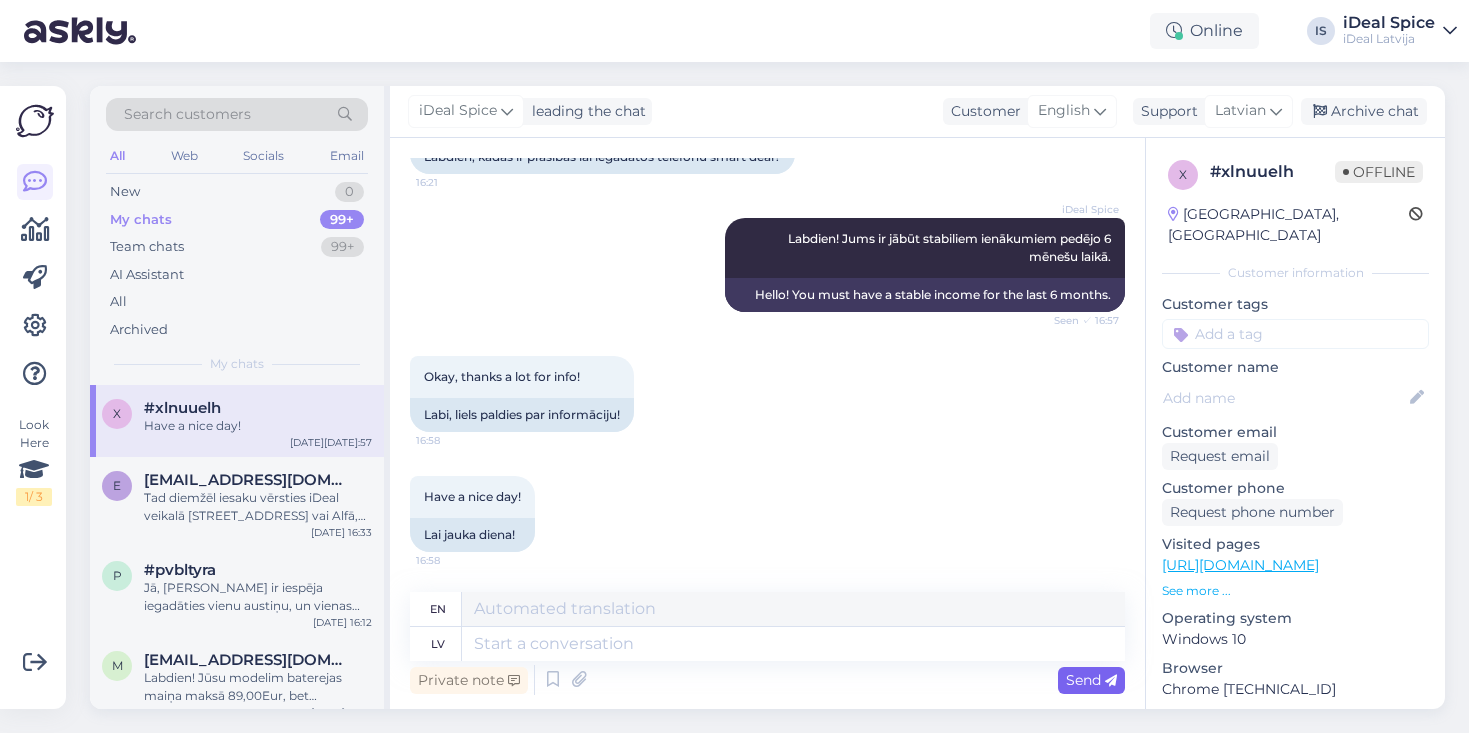 scroll, scrollTop: 286, scrollLeft: 0, axis: vertical 